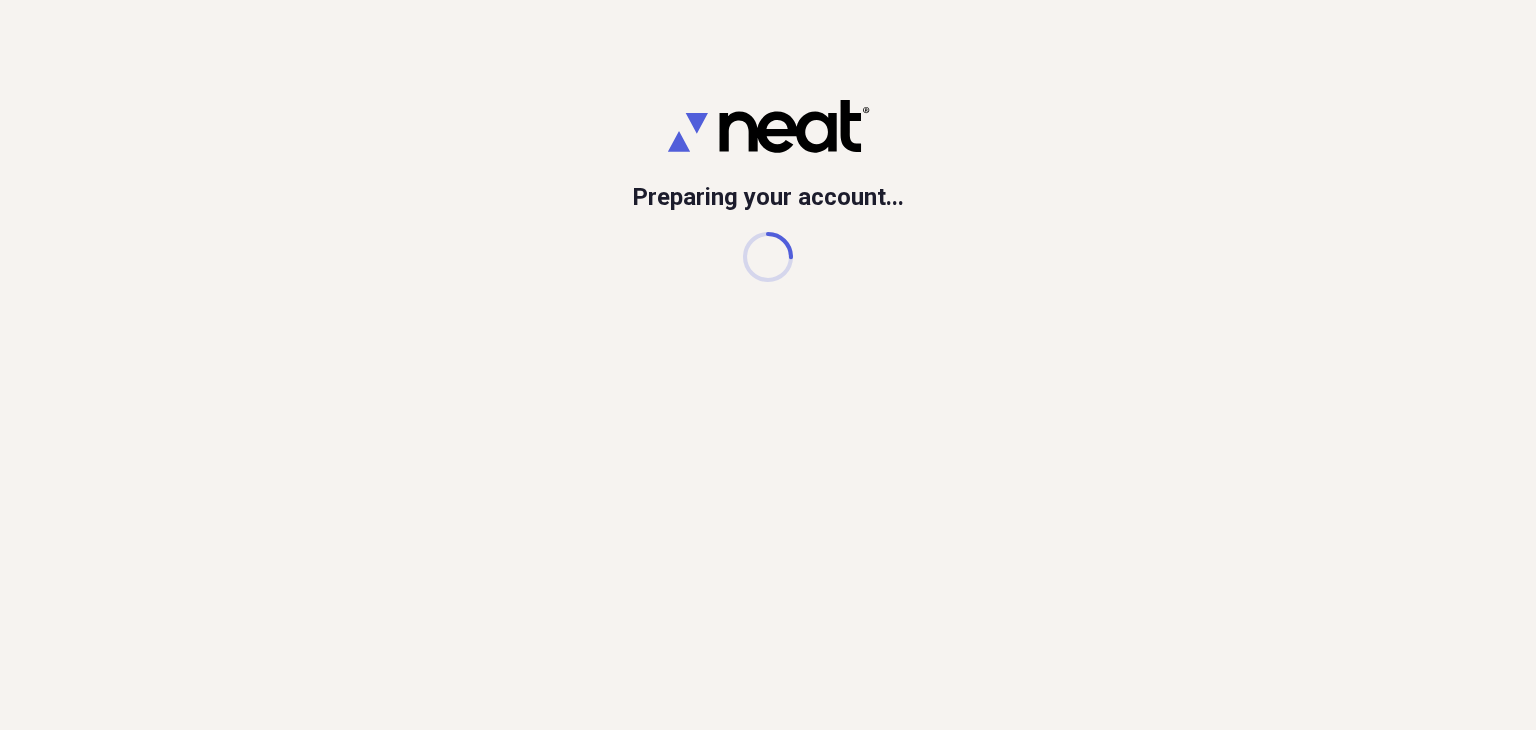 scroll, scrollTop: 0, scrollLeft: 0, axis: both 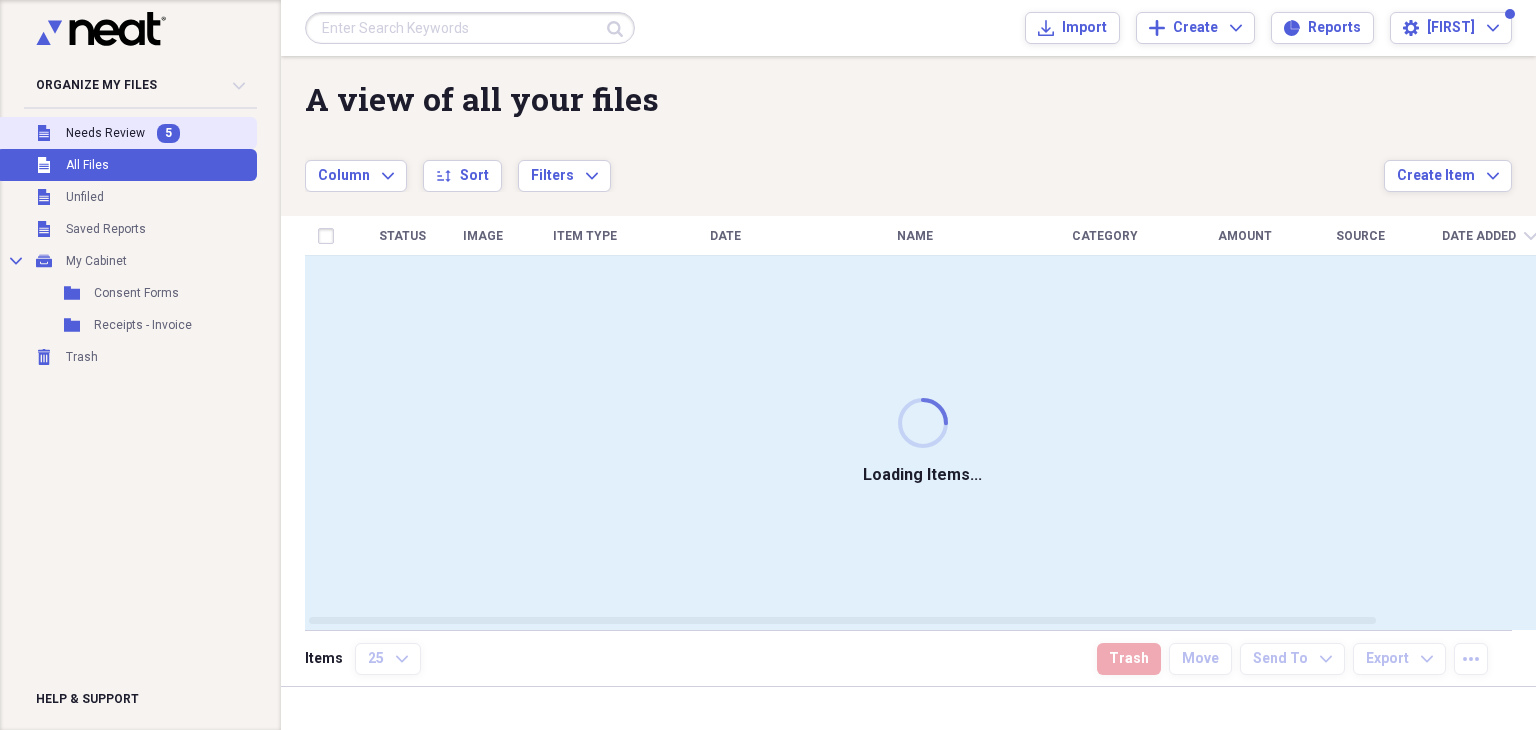 click on "Needs Review" at bounding box center [105, 133] 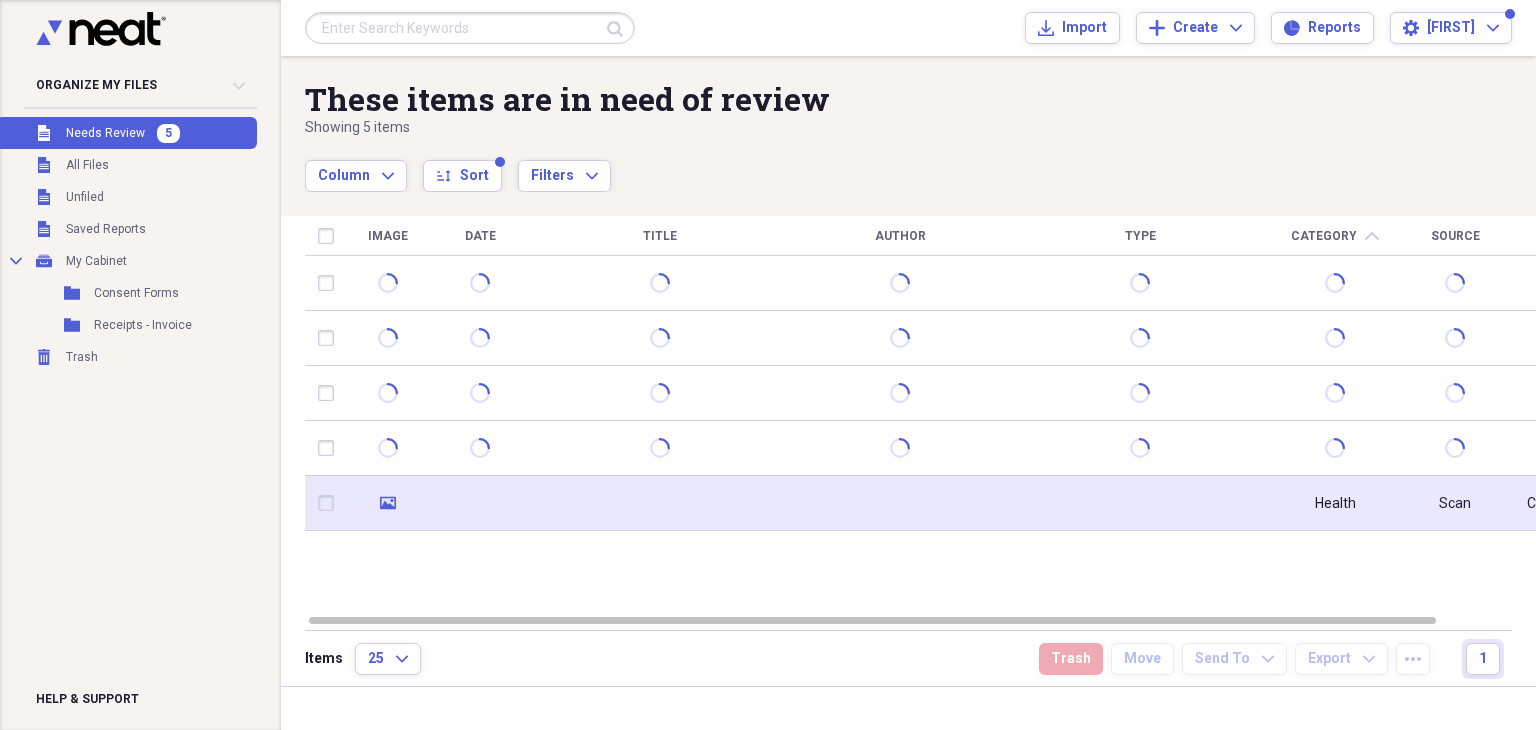 click at bounding box center [480, 503] 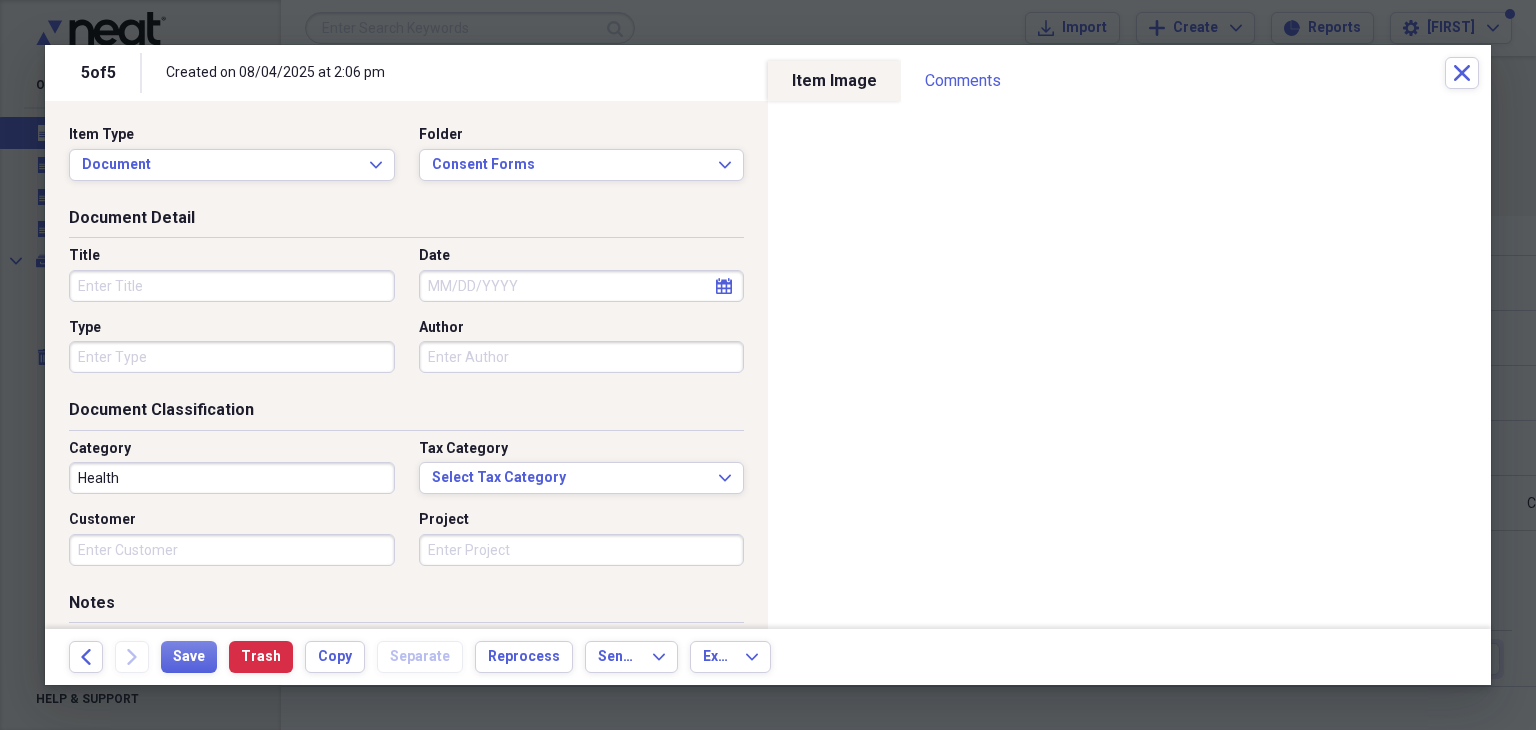 click on "Title" at bounding box center (232, 286) 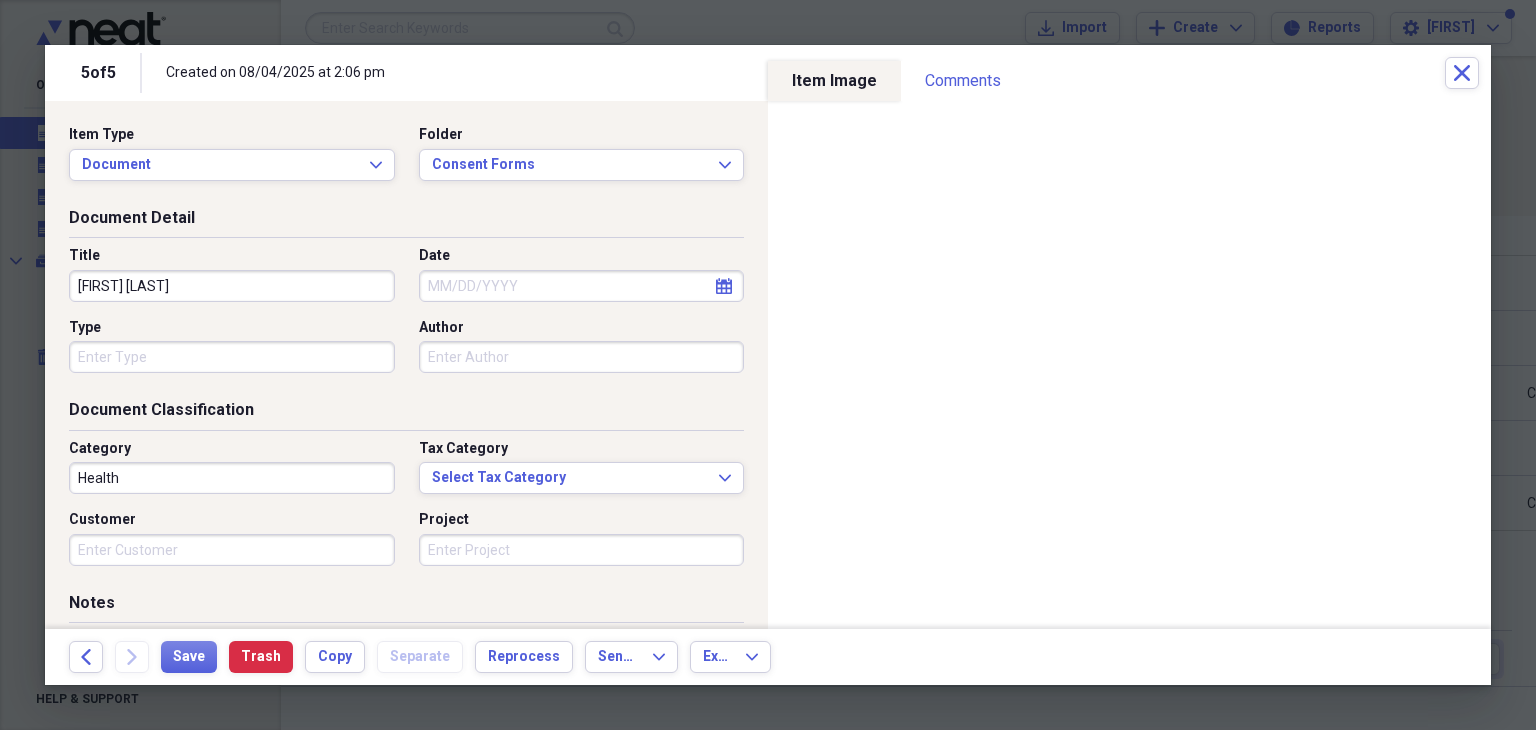 type on "[FIRST] [LAST]" 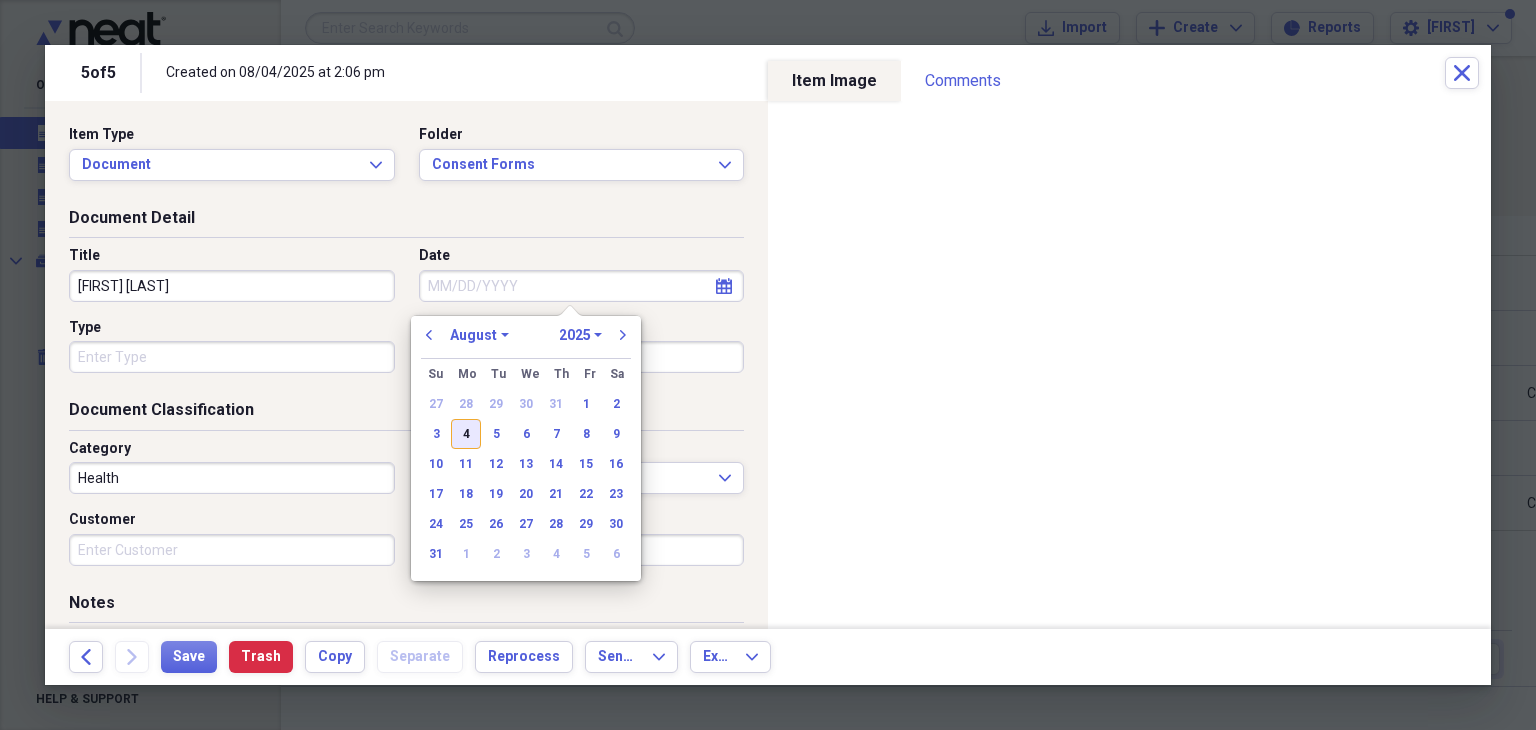 click on "4" at bounding box center (466, 434) 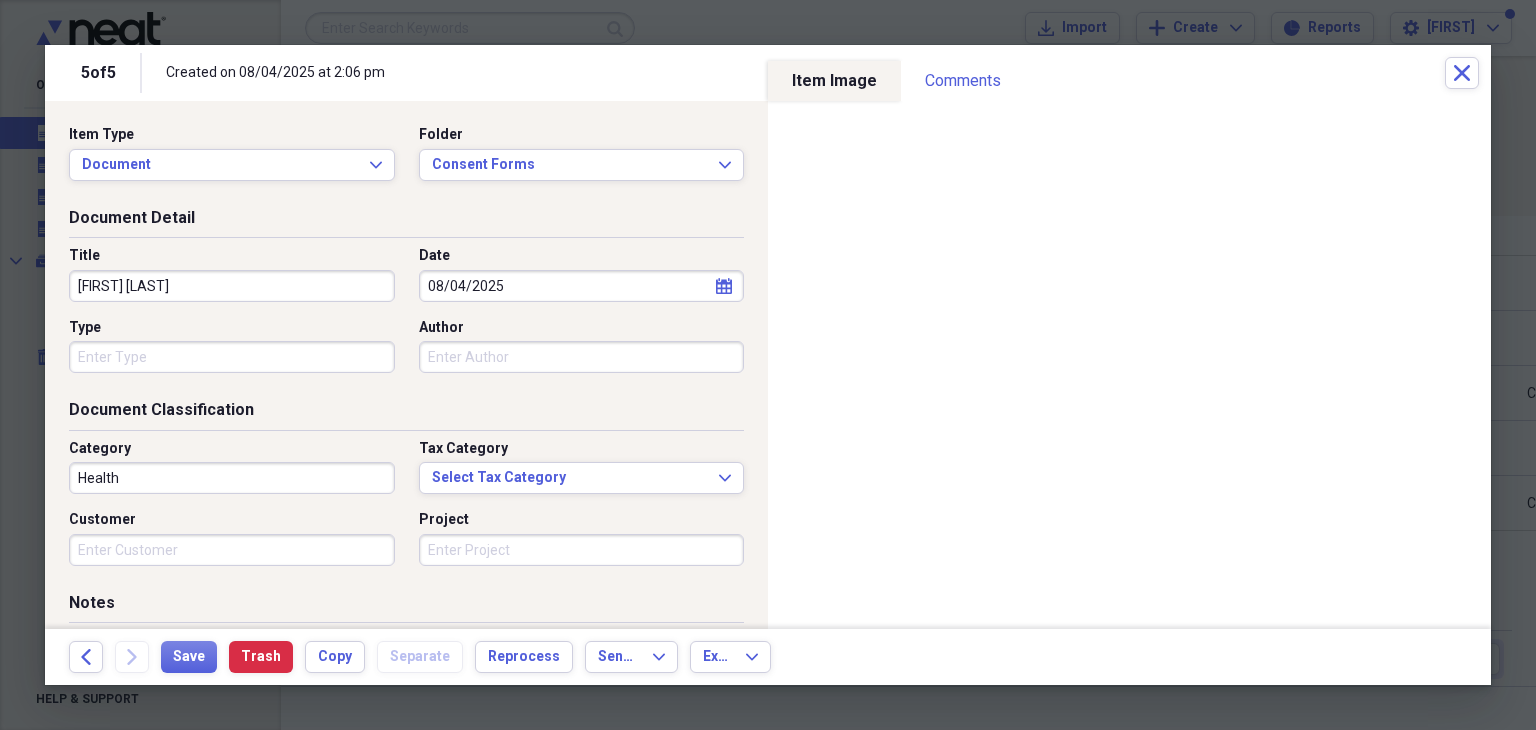 click on "Type" at bounding box center [232, 357] 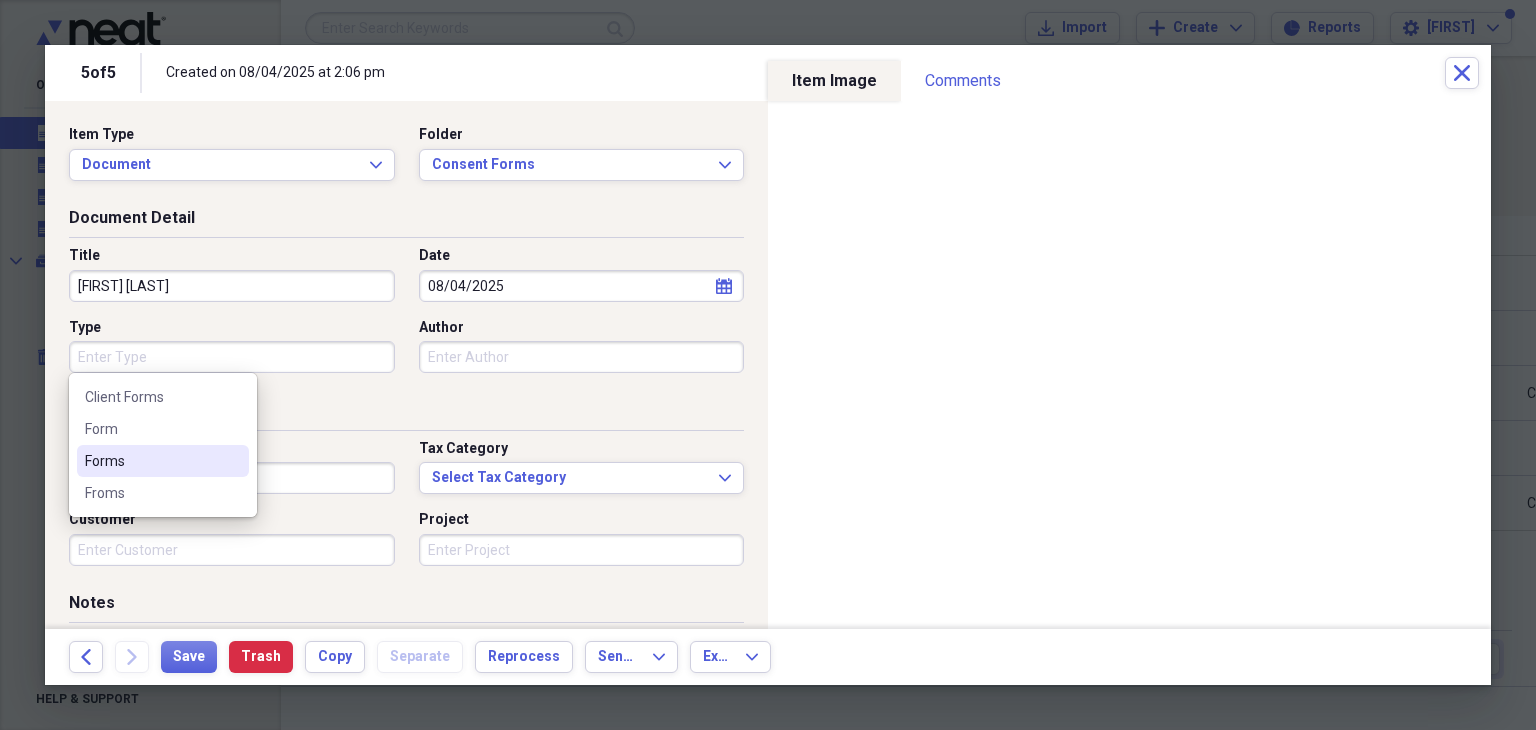click on "Forms" at bounding box center (163, 461) 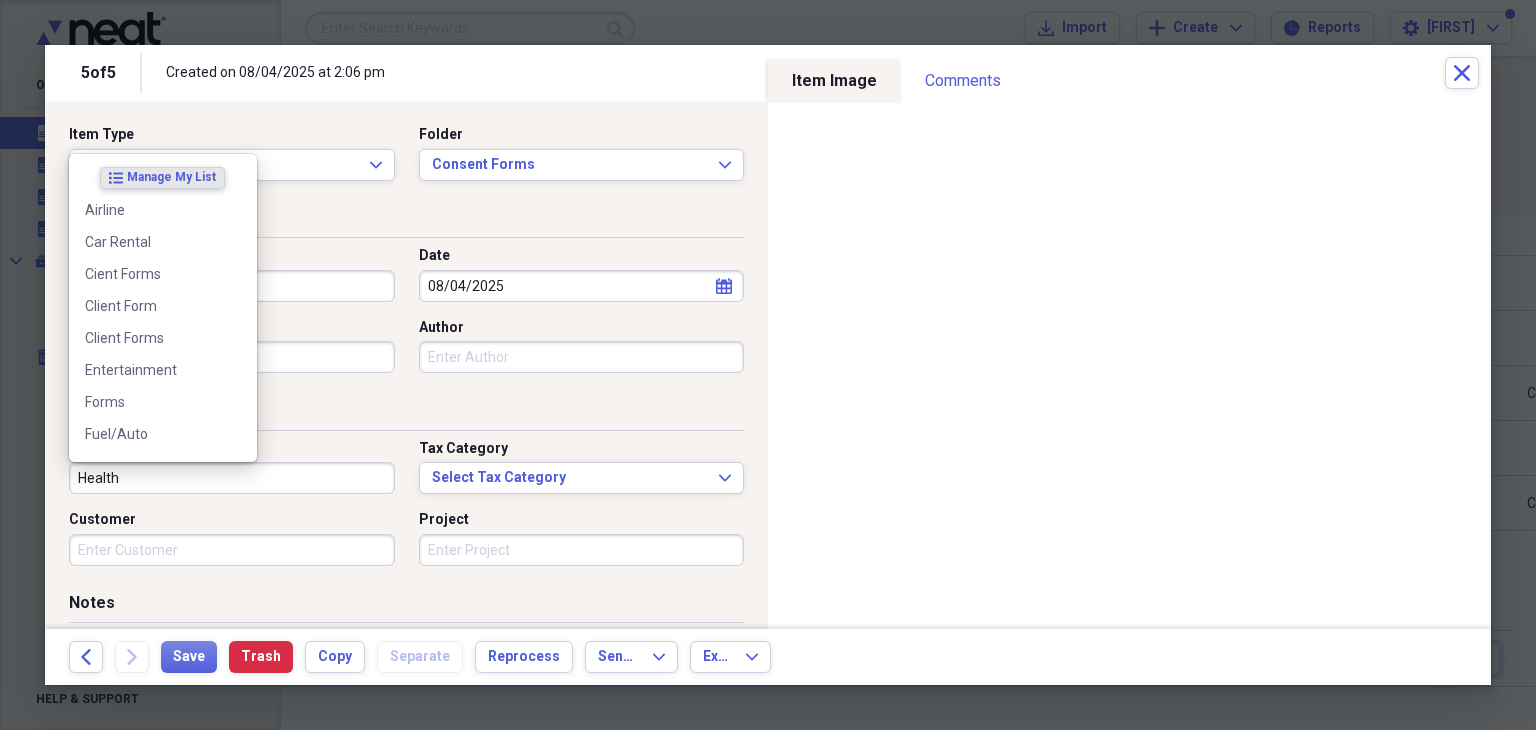 click on "Health" at bounding box center (232, 478) 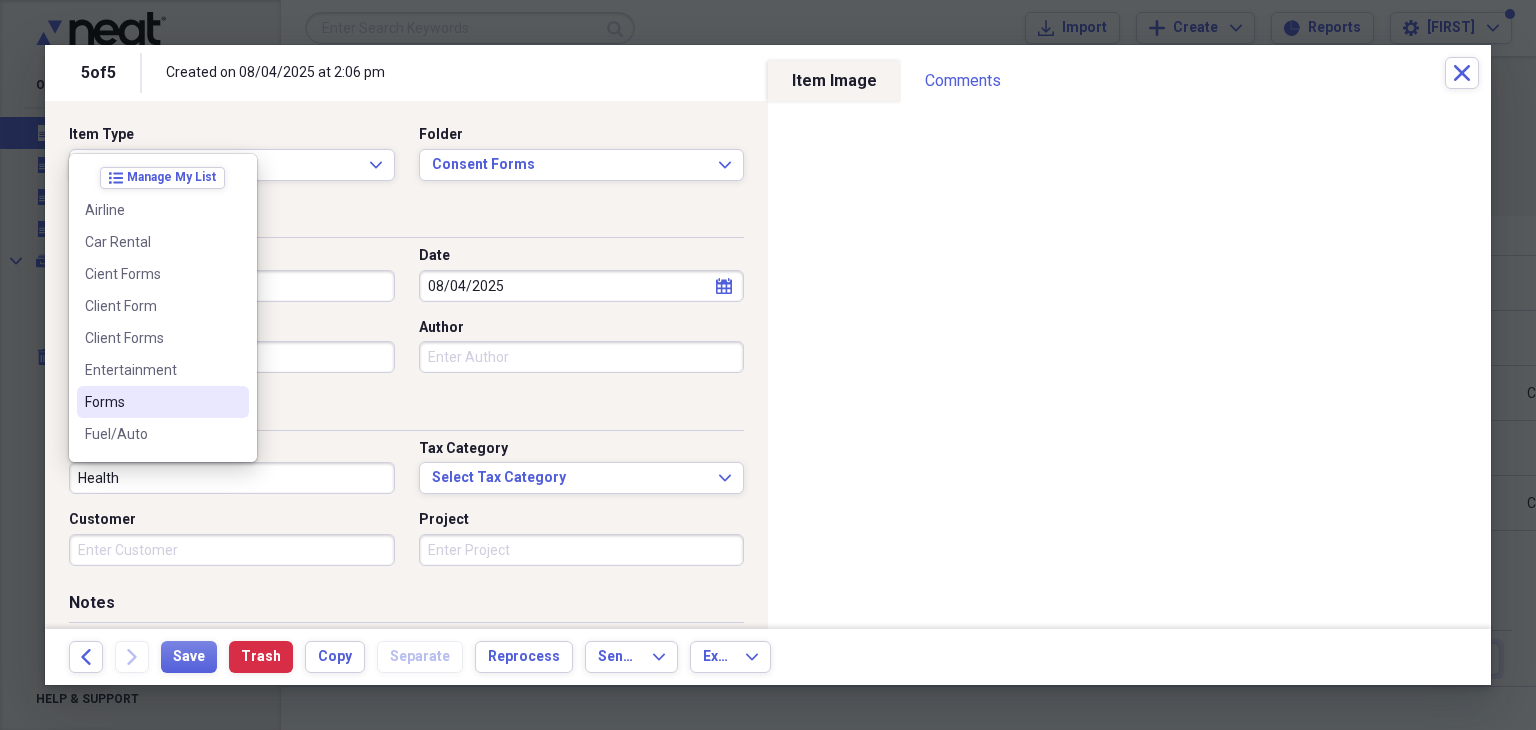 drag, startPoint x: 219, startPoint y: 401, endPoint x: 207, endPoint y: 436, distance: 37 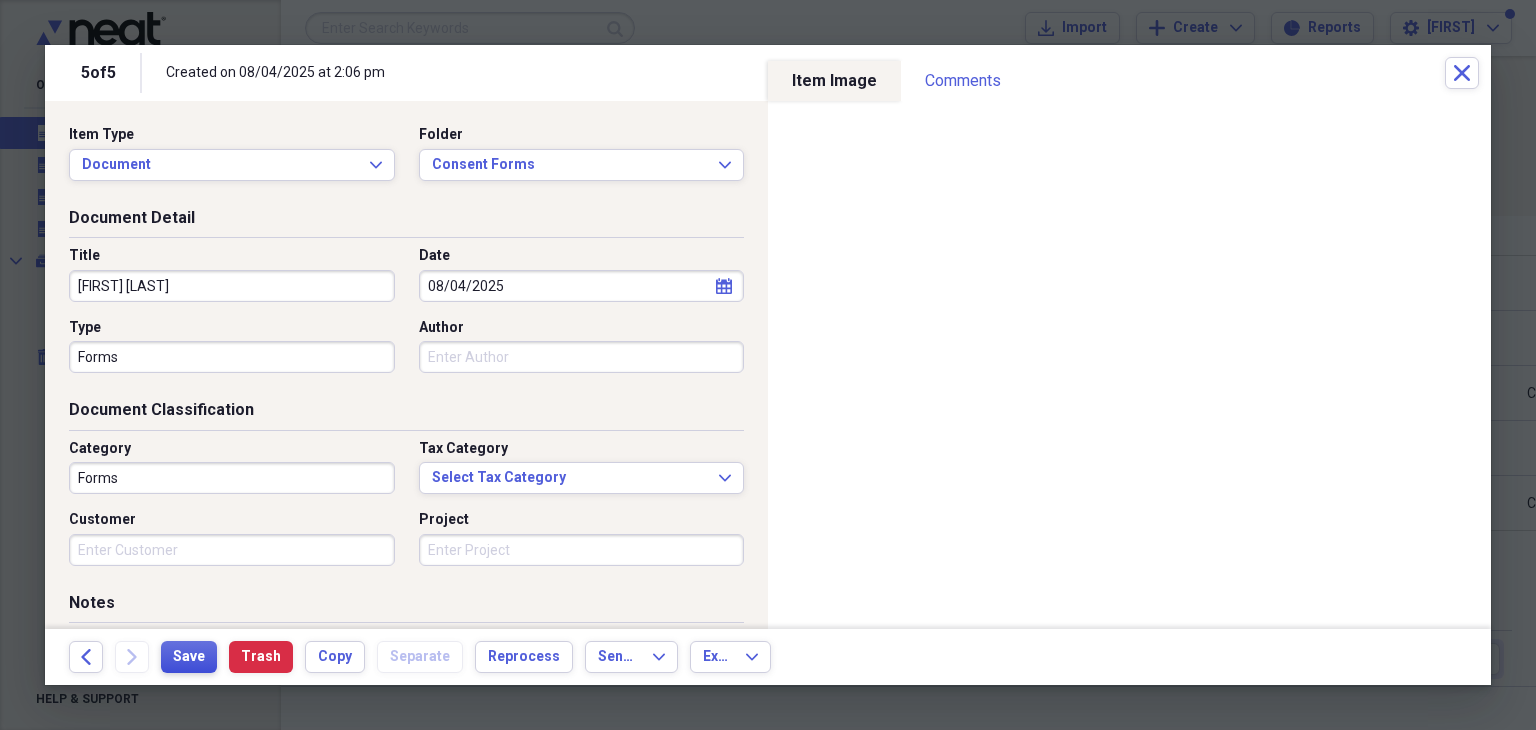 click on "Save" at bounding box center (189, 657) 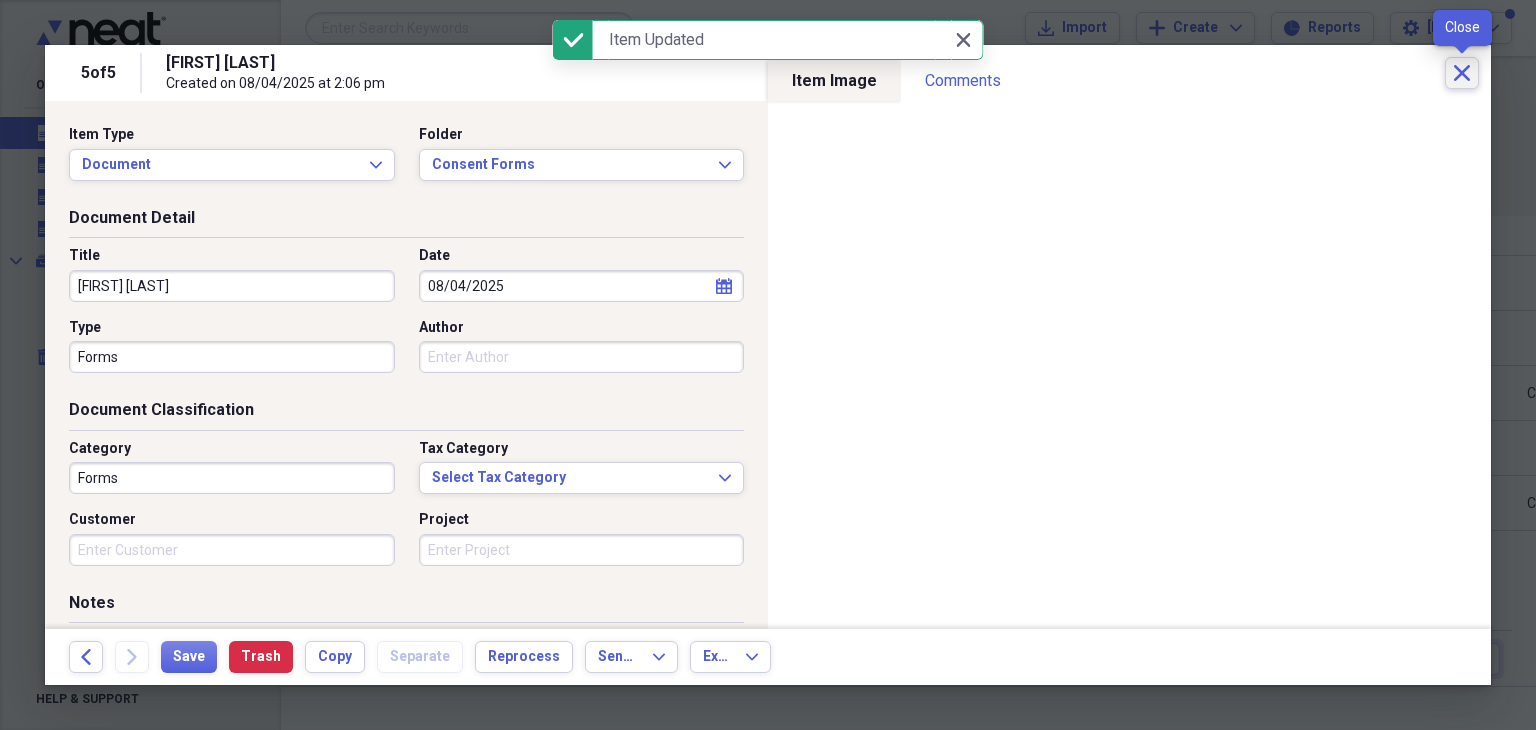 click on "Close" 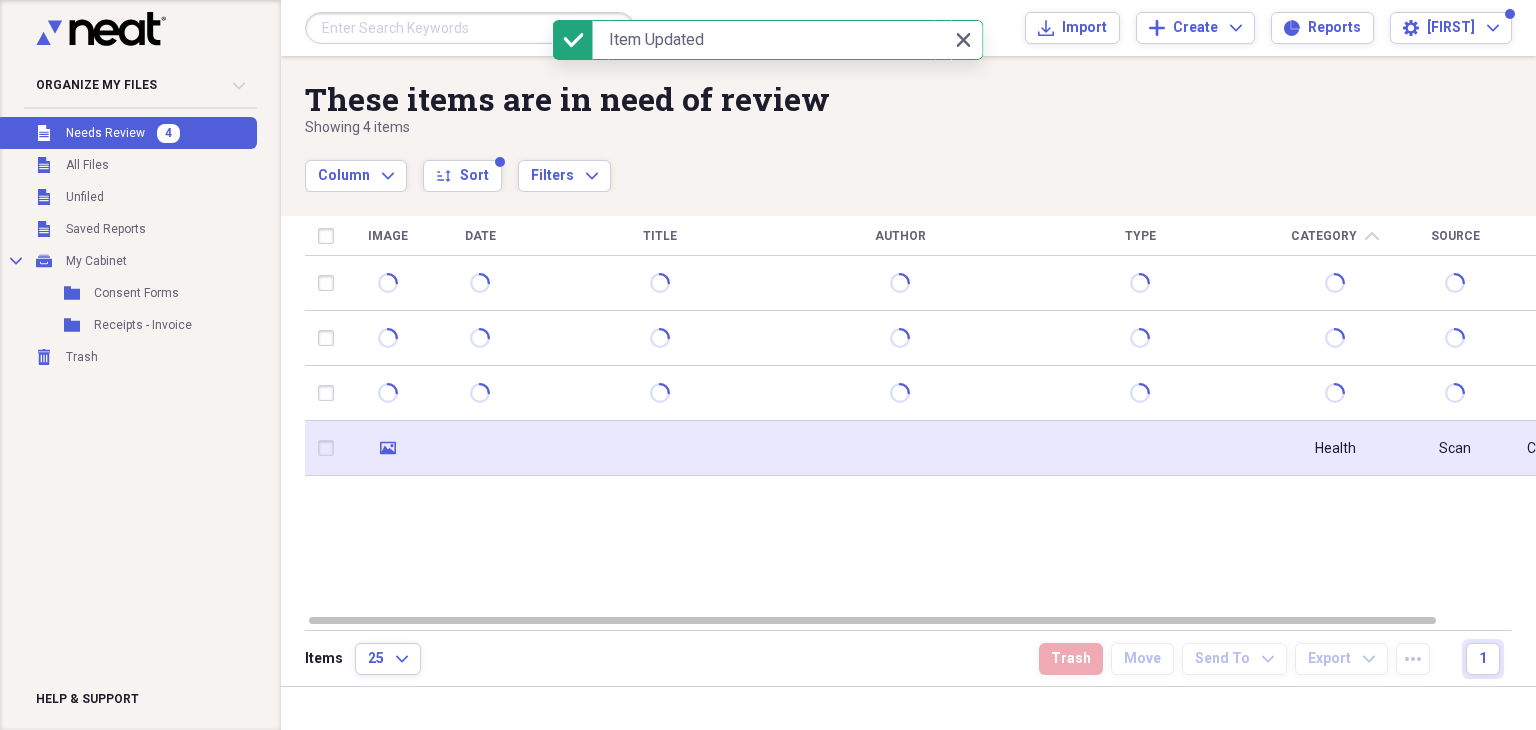 click at bounding box center (660, 448) 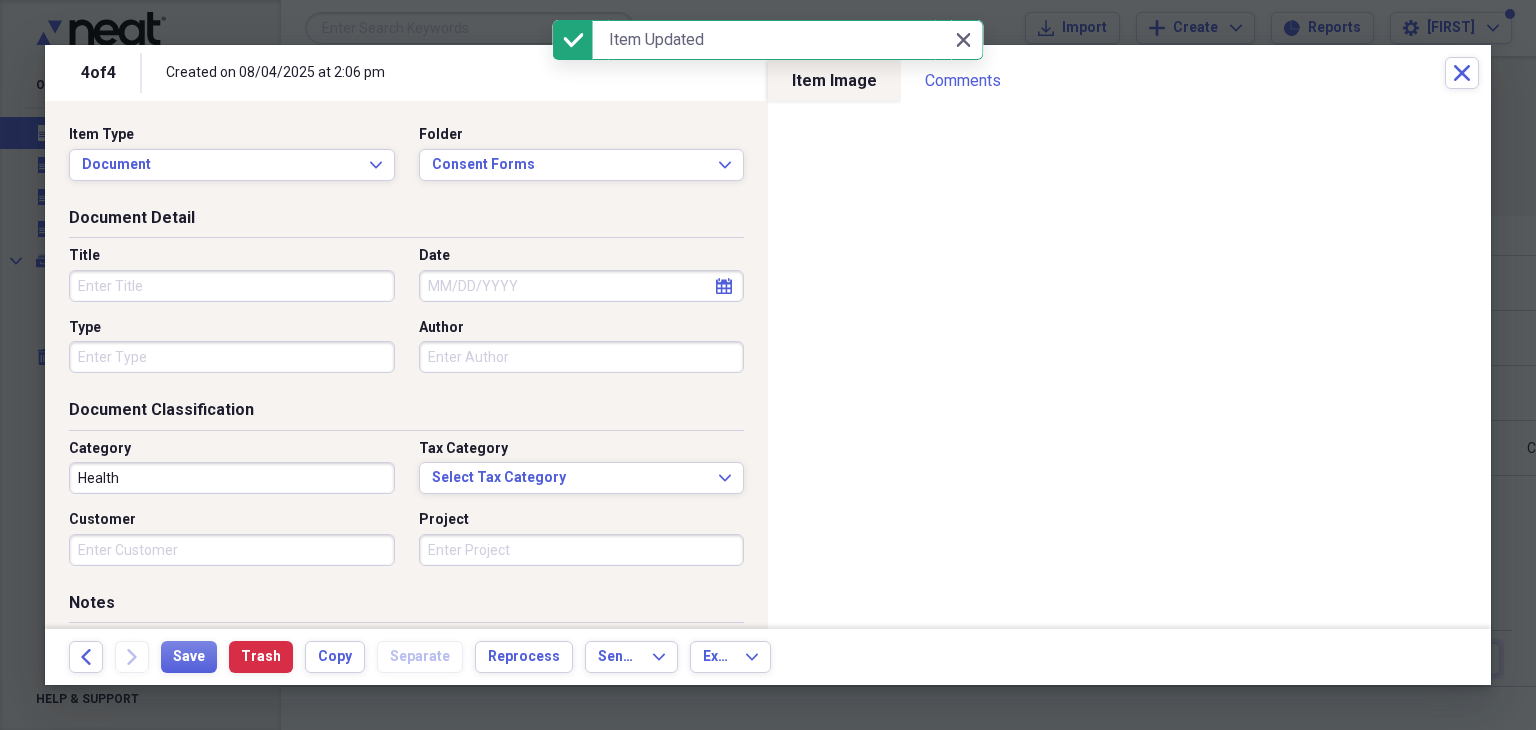 click on "Title" at bounding box center [232, 286] 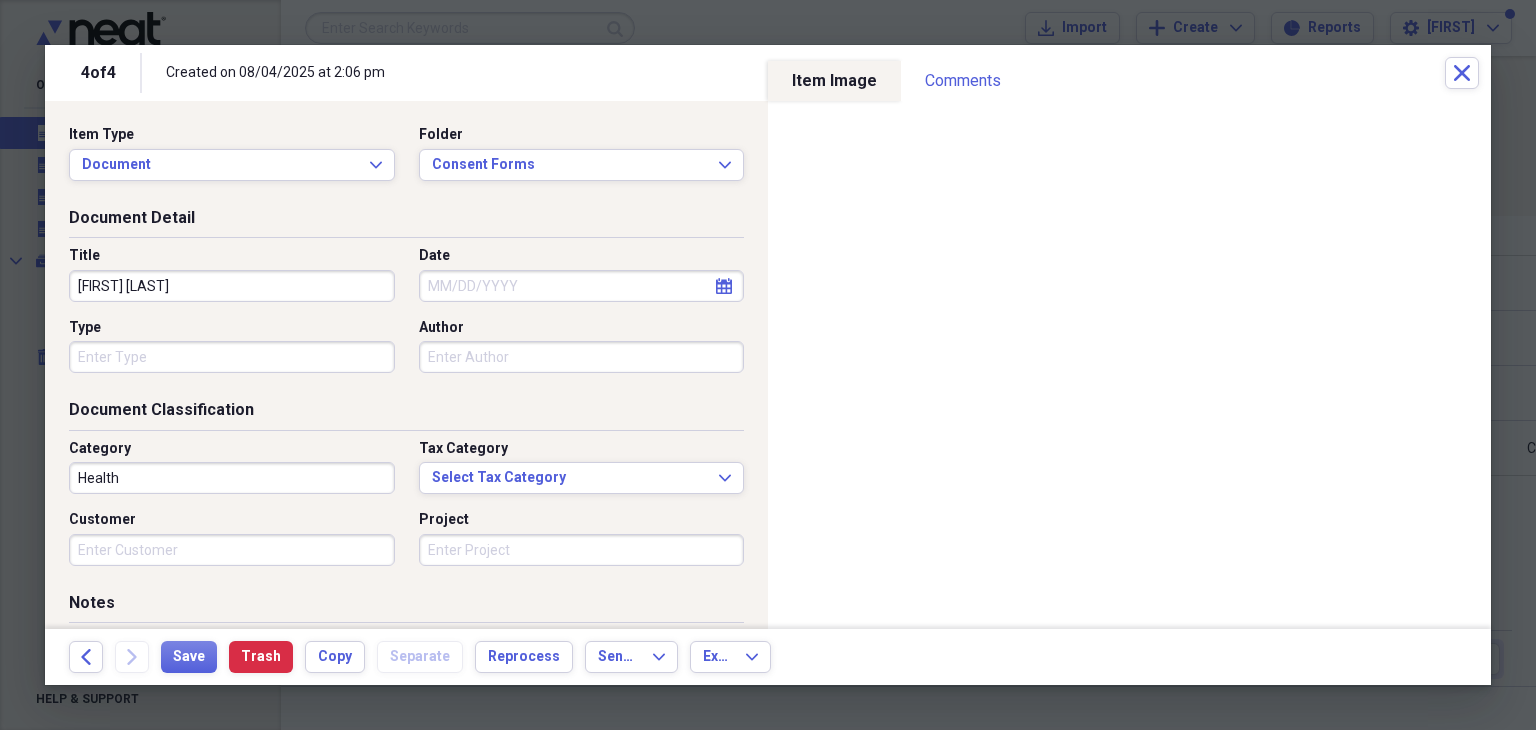 type on "[FIRST] [LAST]" 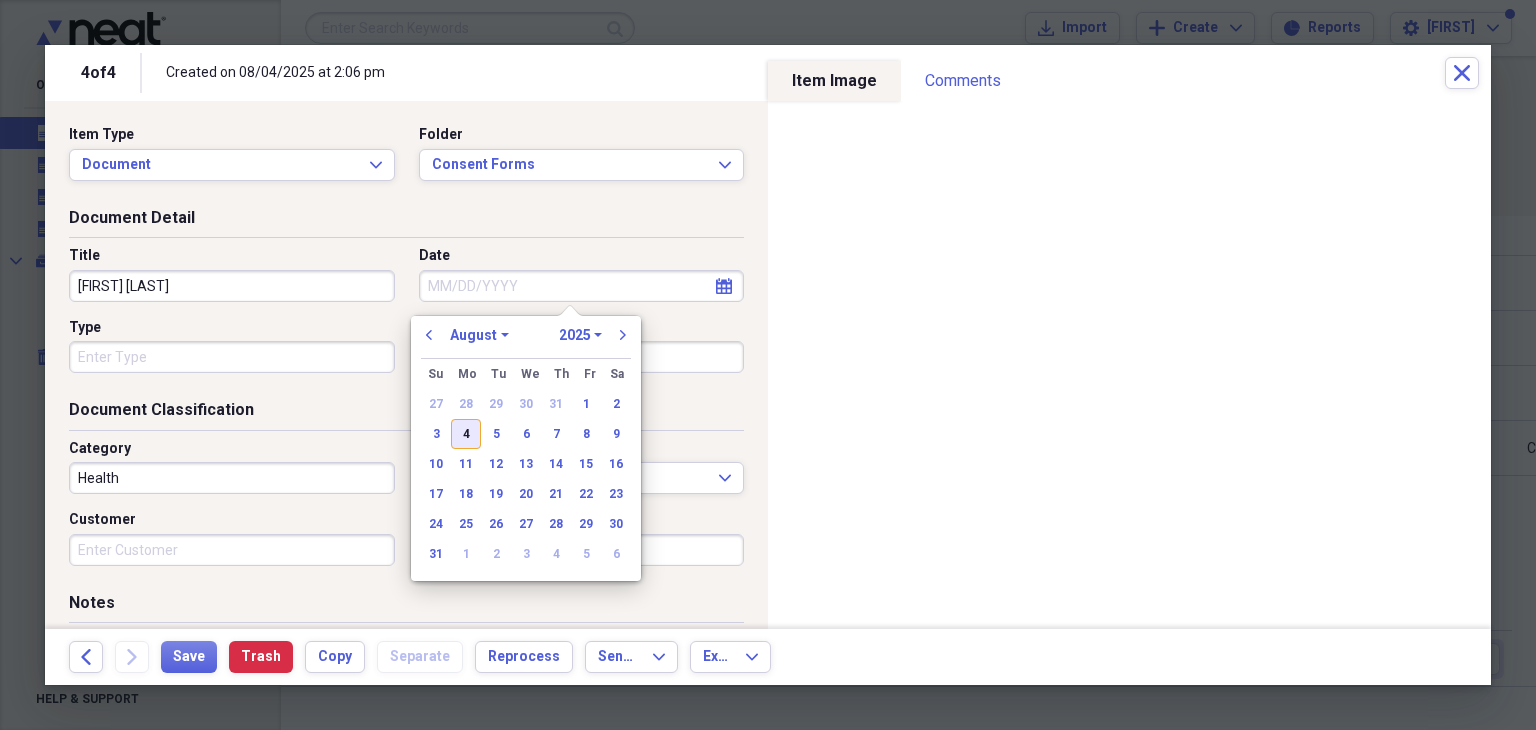 click on "4" at bounding box center (466, 434) 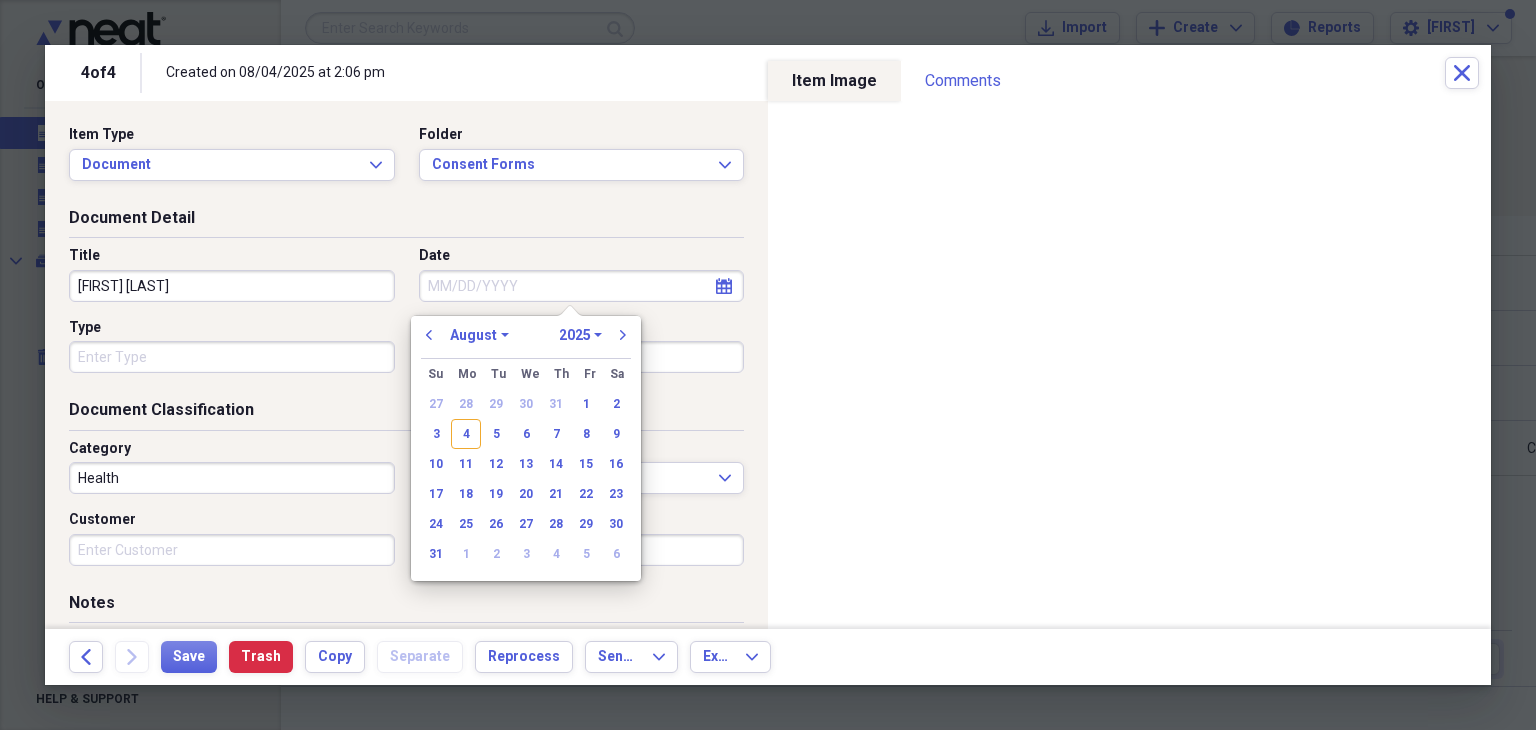 type on "08/04/2025" 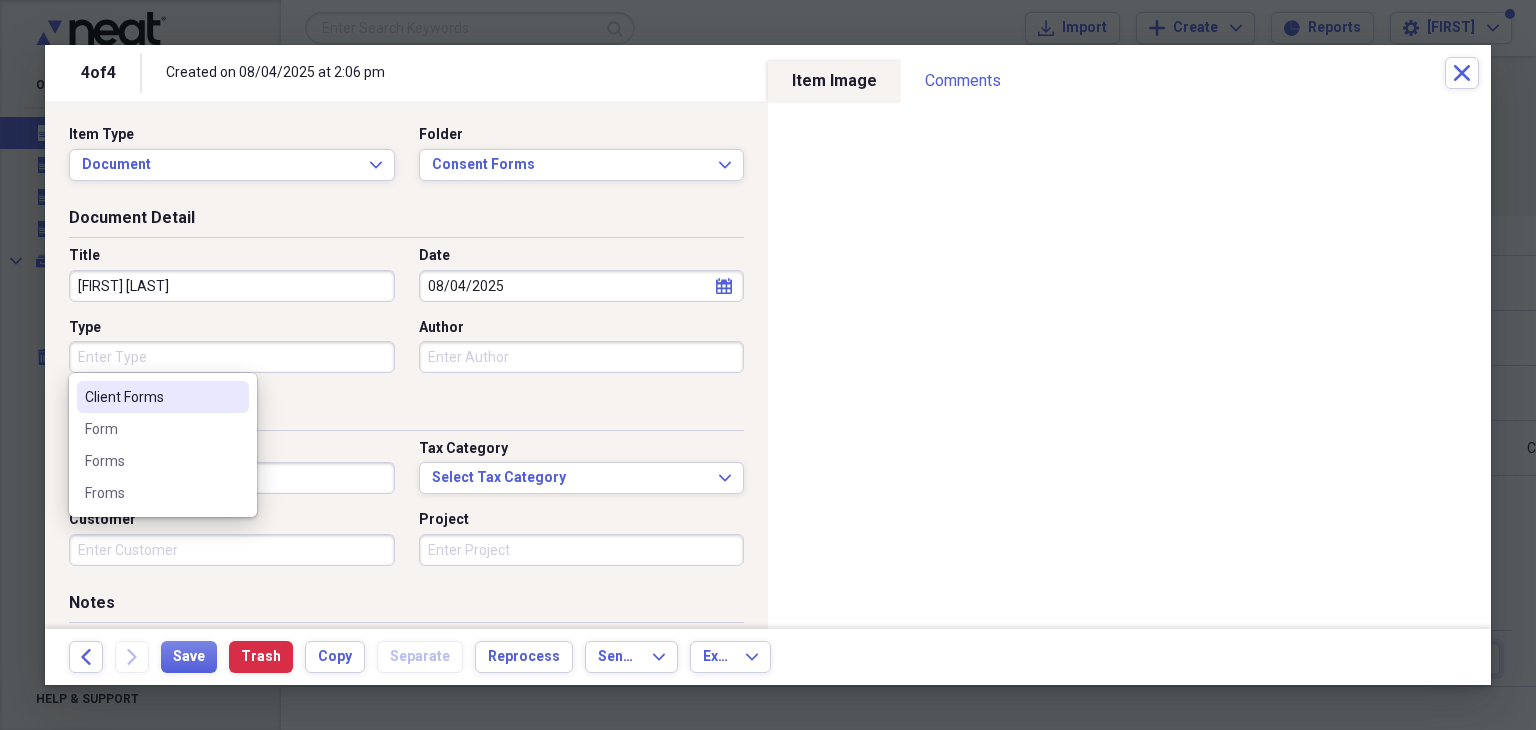 click on "Type" at bounding box center [232, 357] 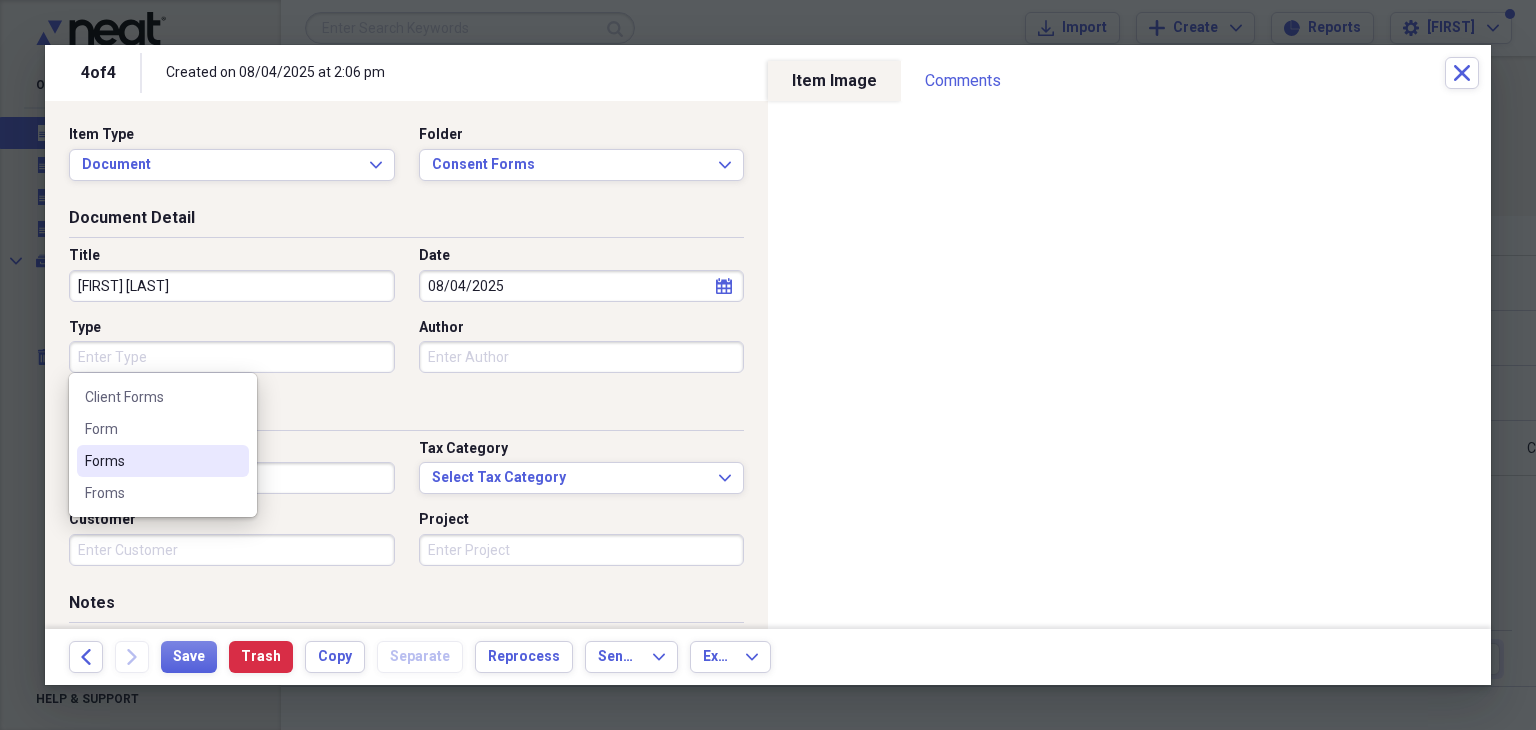 click on "Forms" at bounding box center (163, 461) 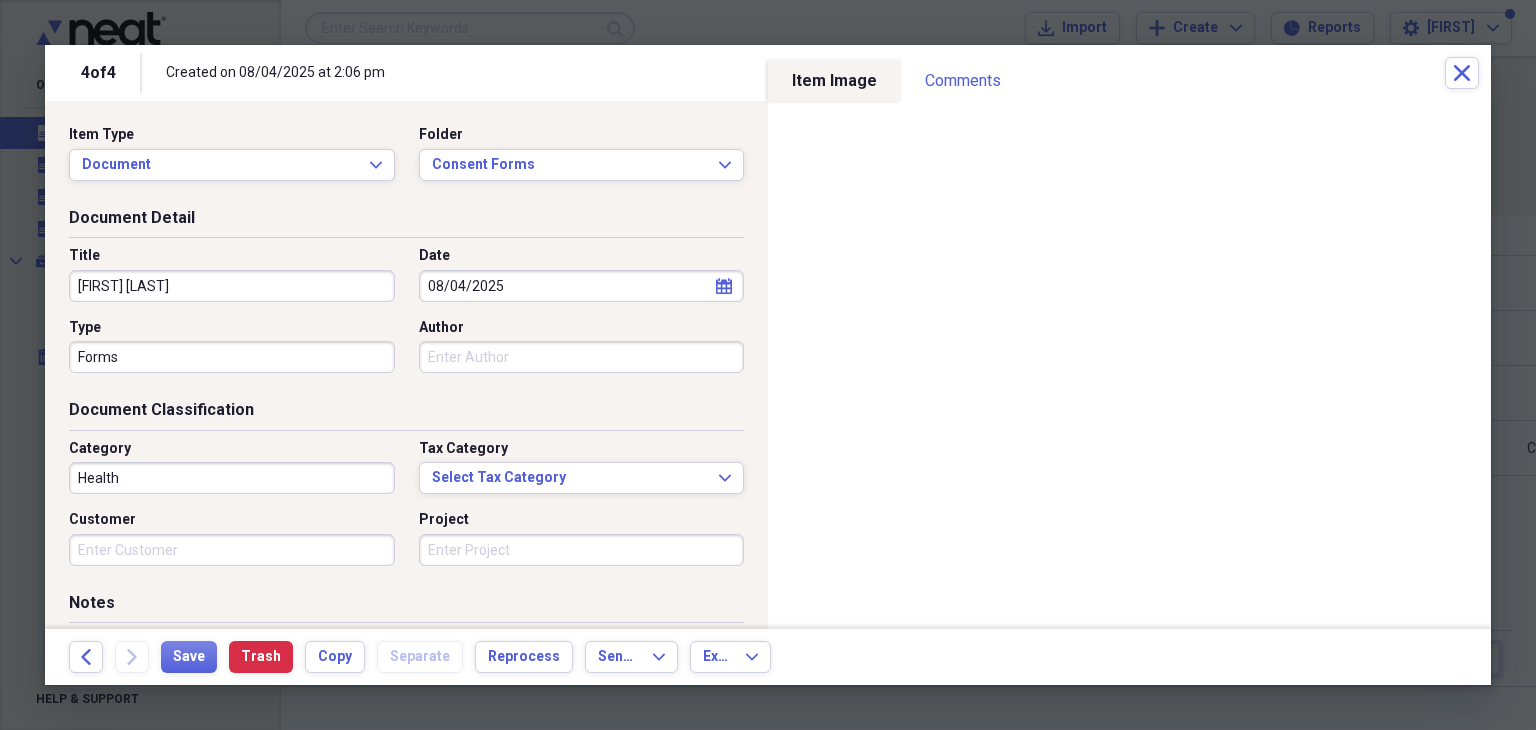 click on "Health" at bounding box center [232, 478] 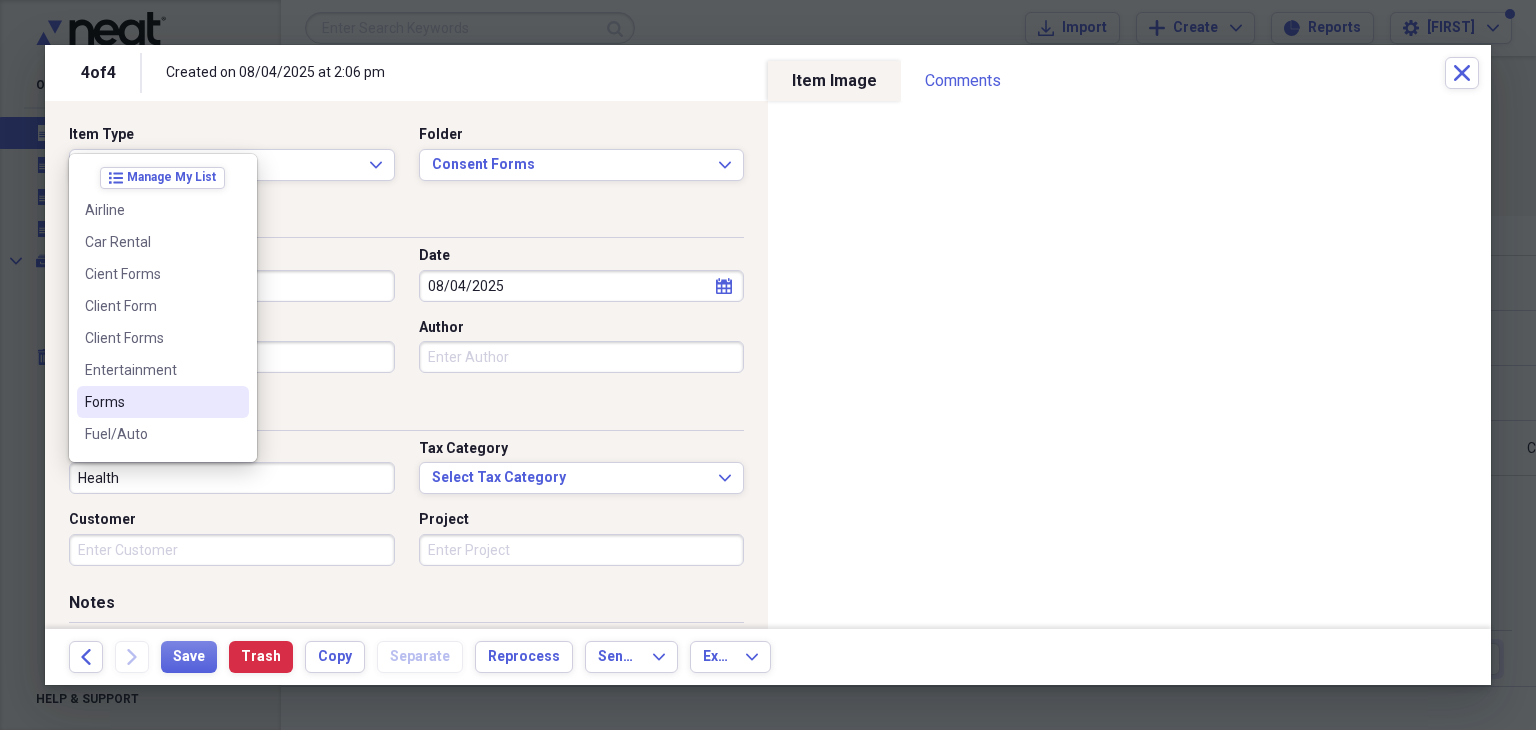 click on "Forms" at bounding box center [151, 402] 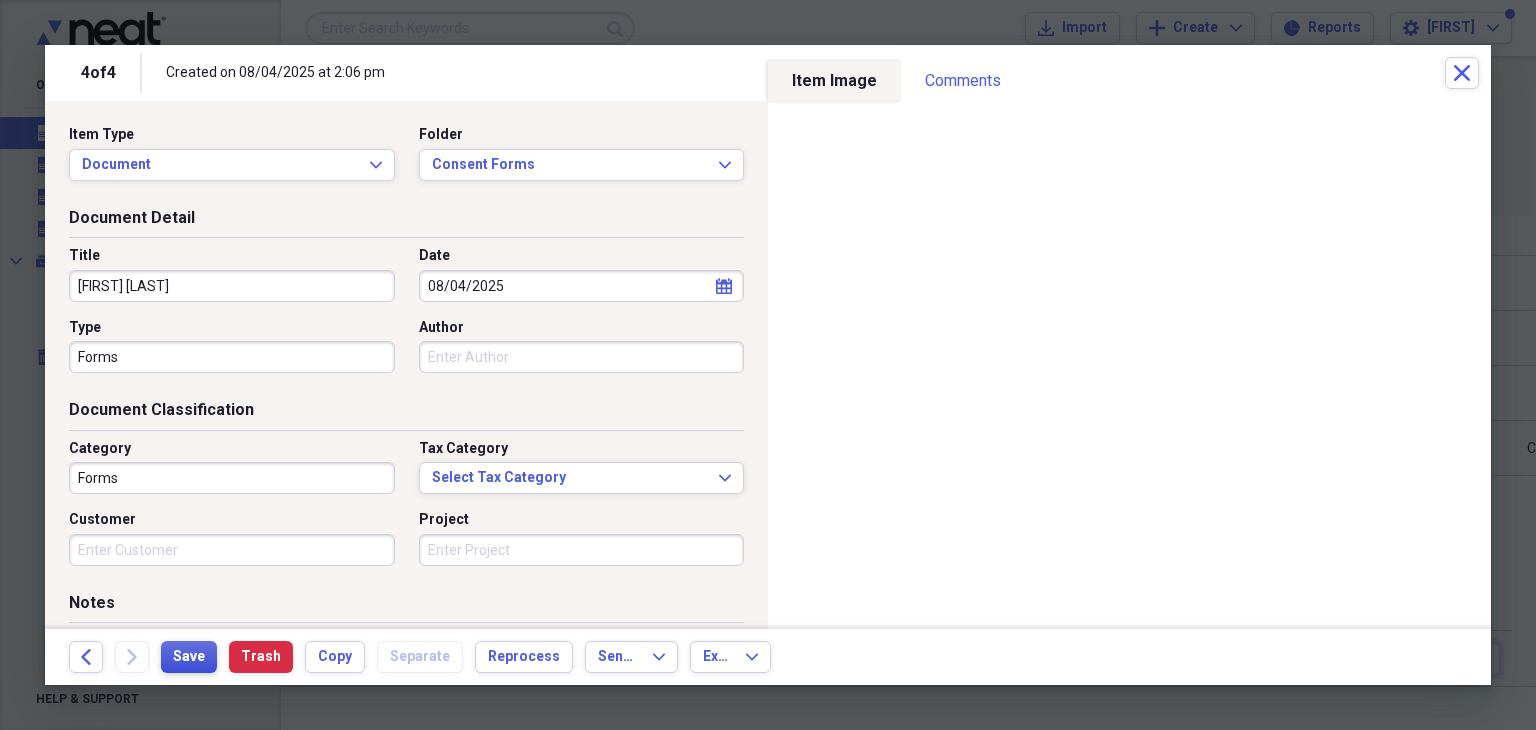 click on "Save" at bounding box center [189, 657] 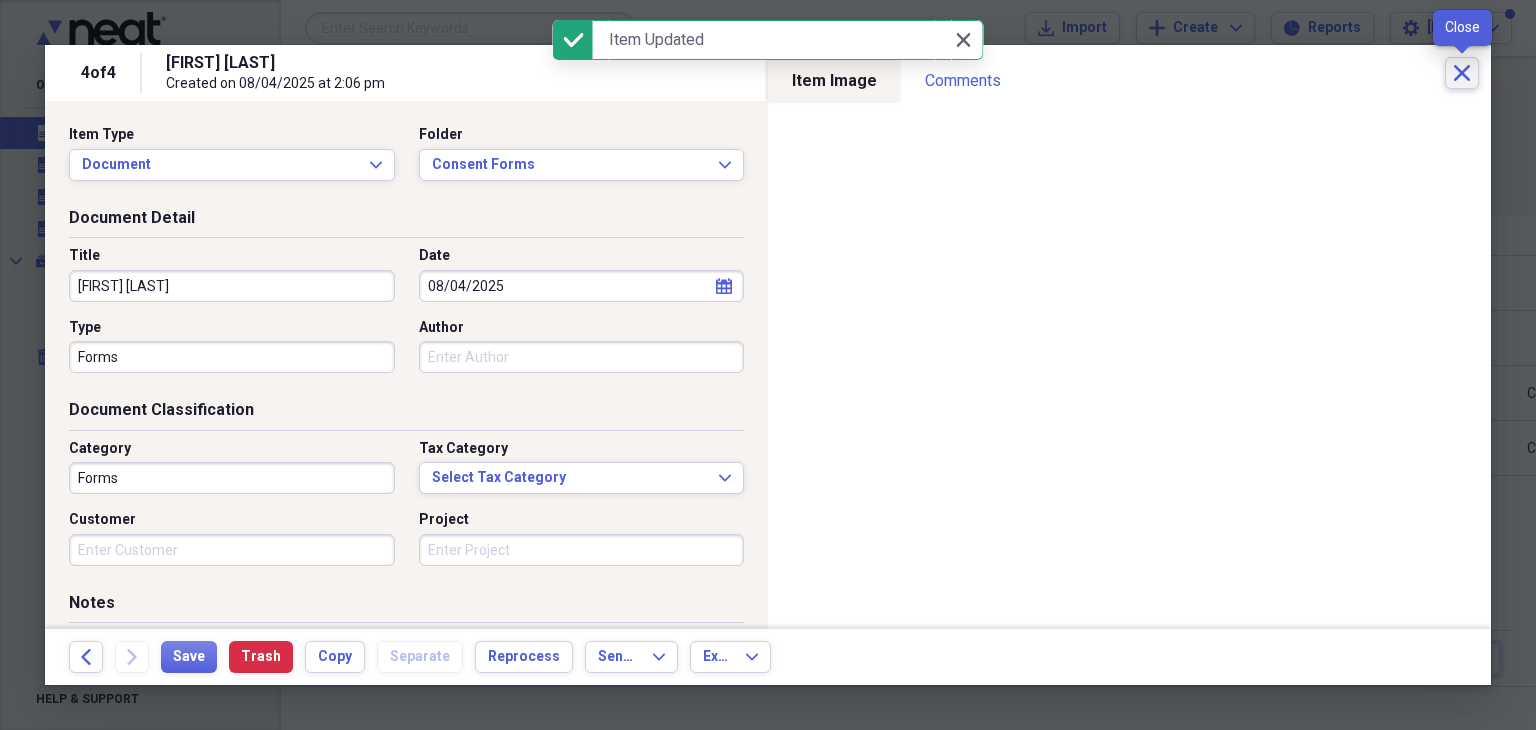 click 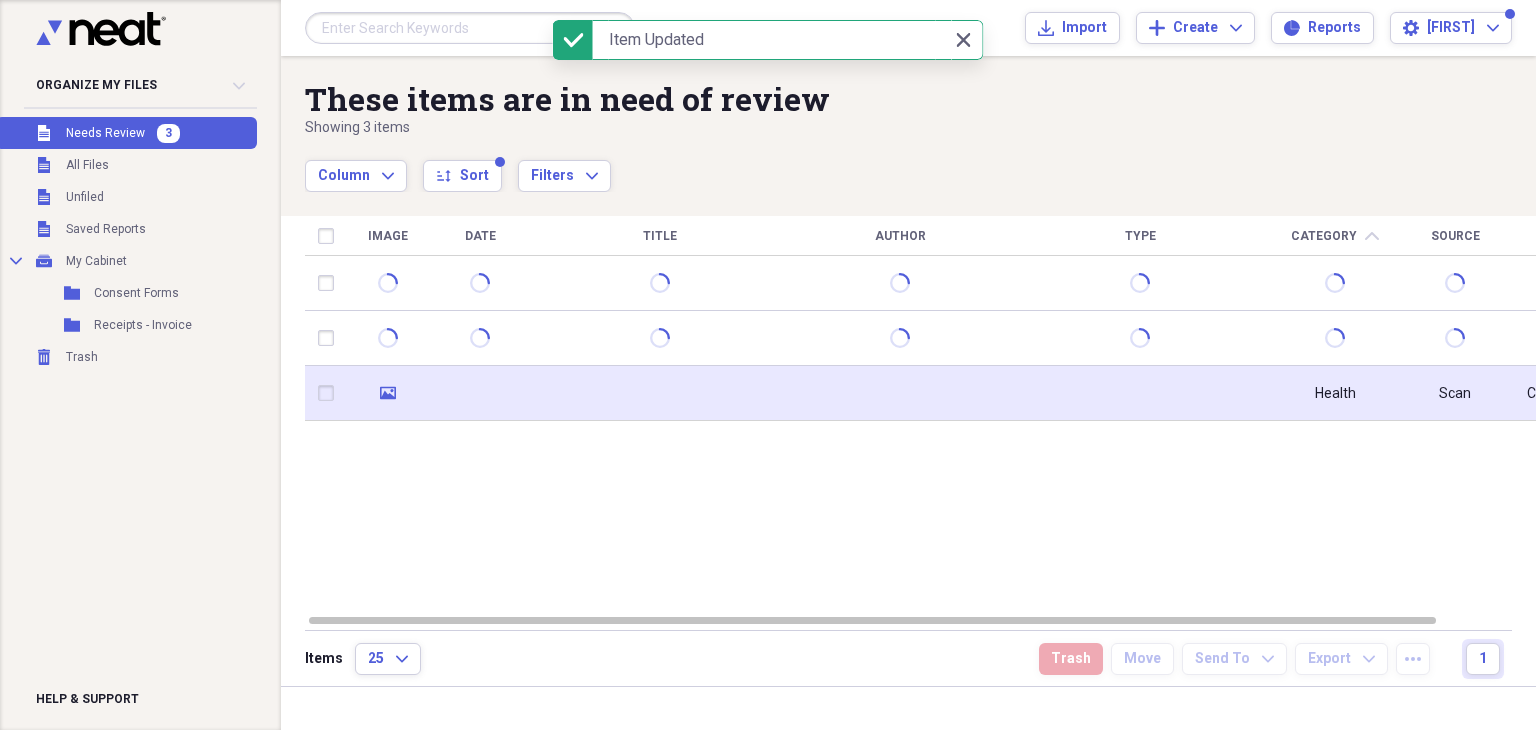 click at bounding box center [660, 393] 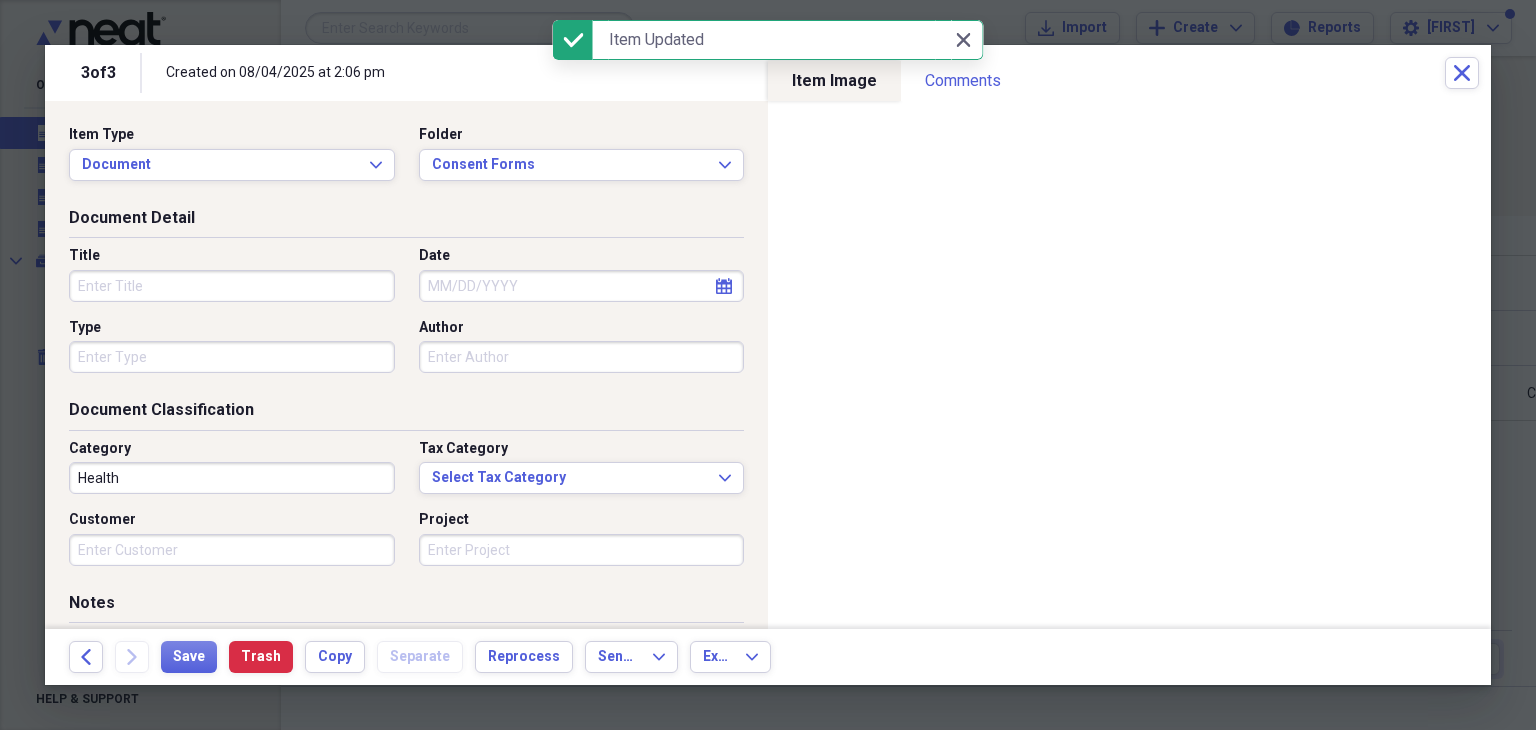 click on "Title" at bounding box center (232, 286) 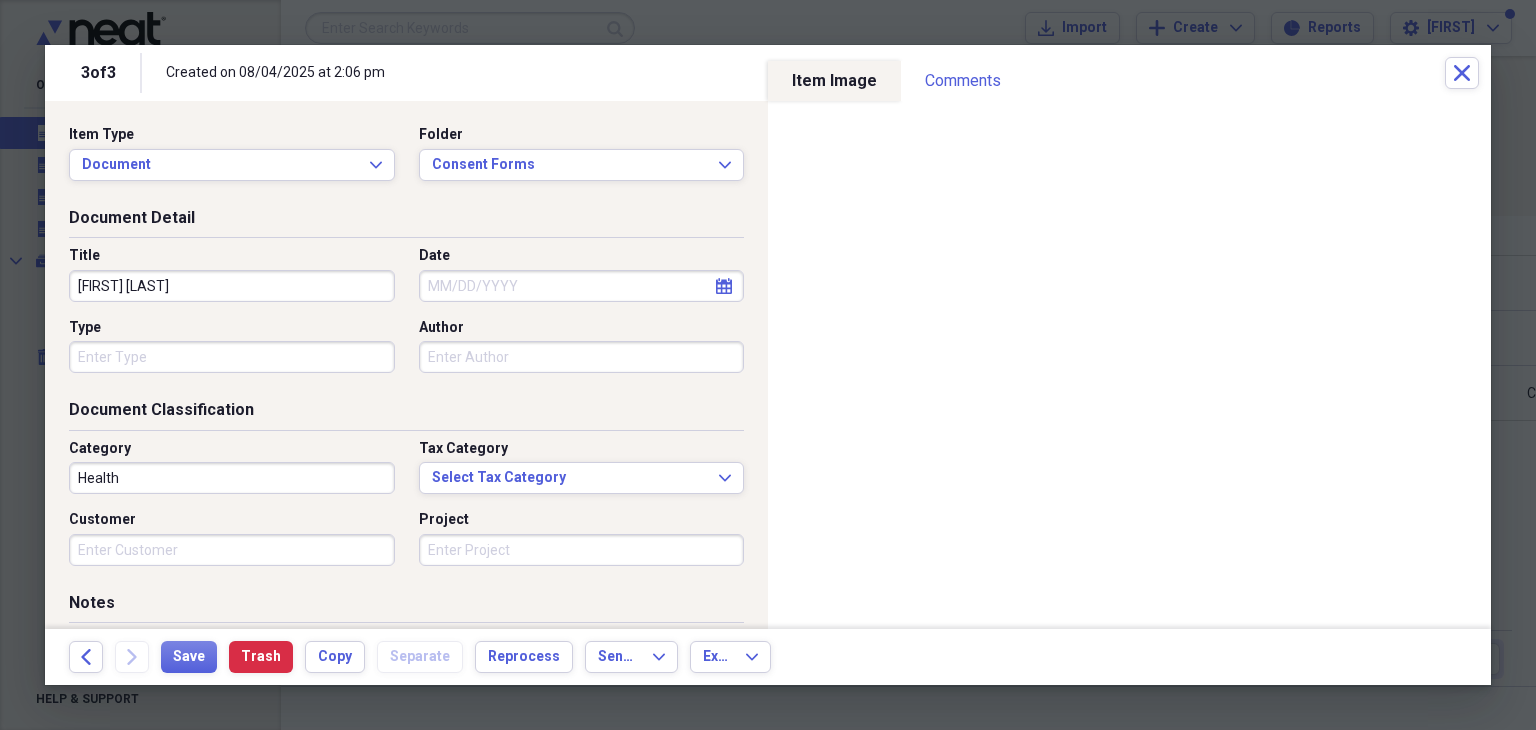 type on "[FIRST] [LAST]" 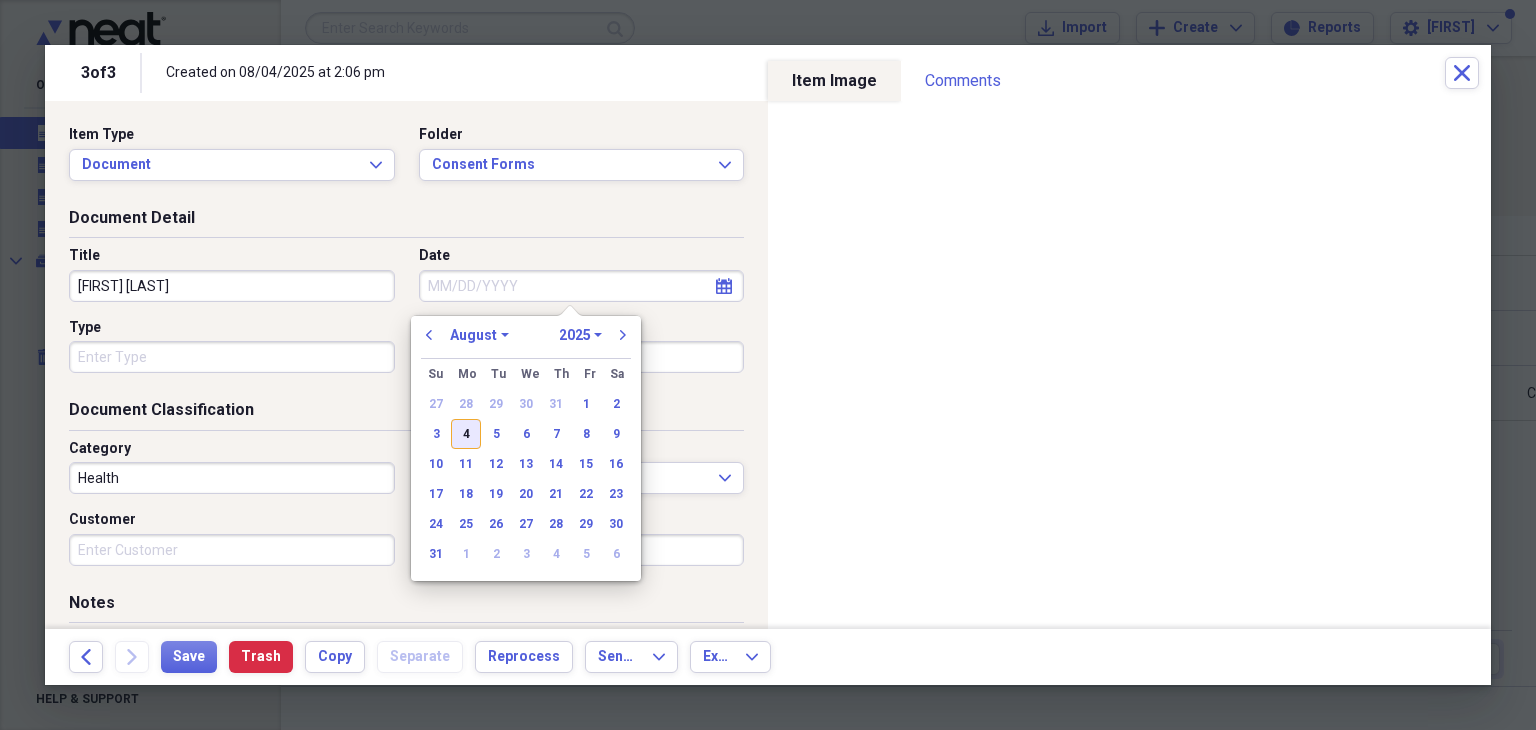 click on "4" at bounding box center [466, 434] 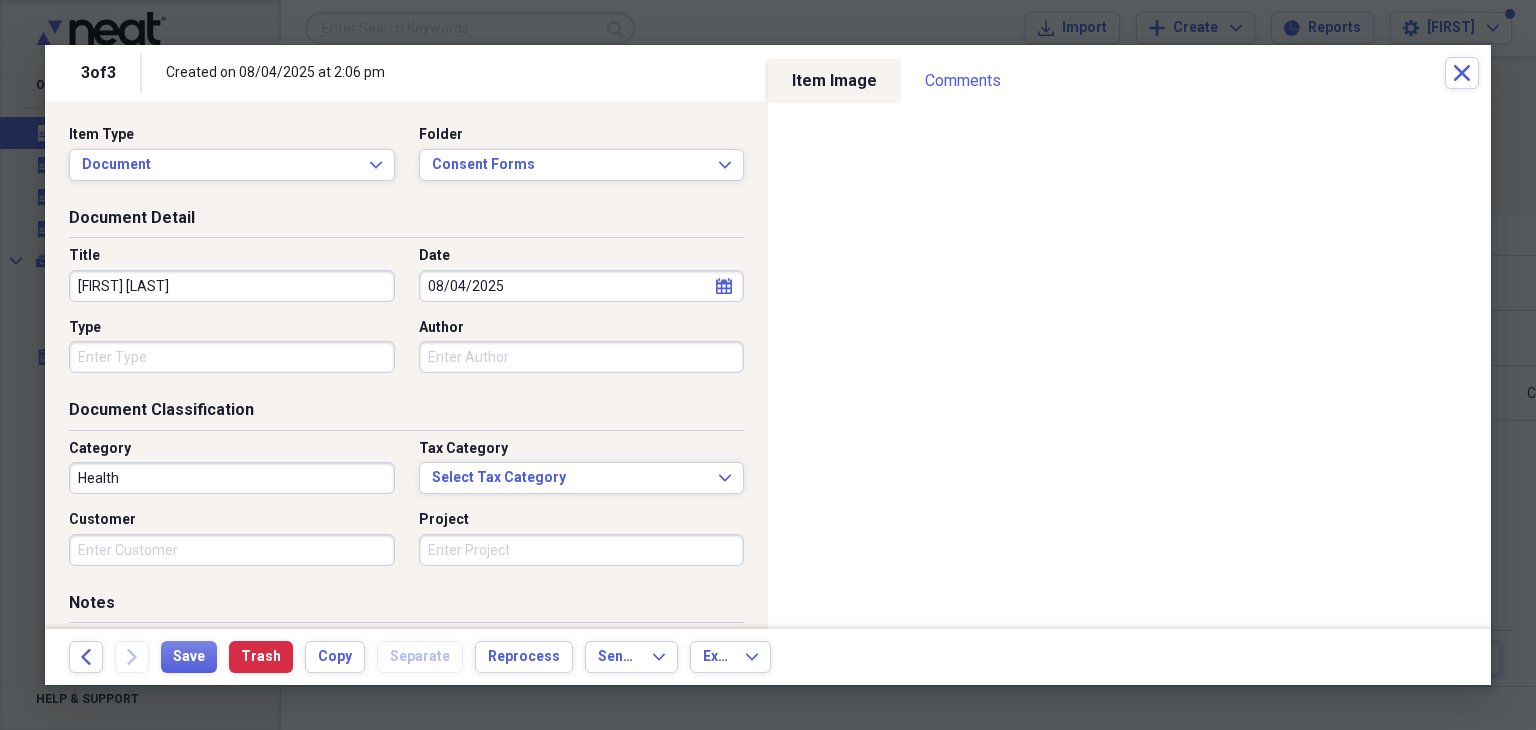 type on "08/04/2025" 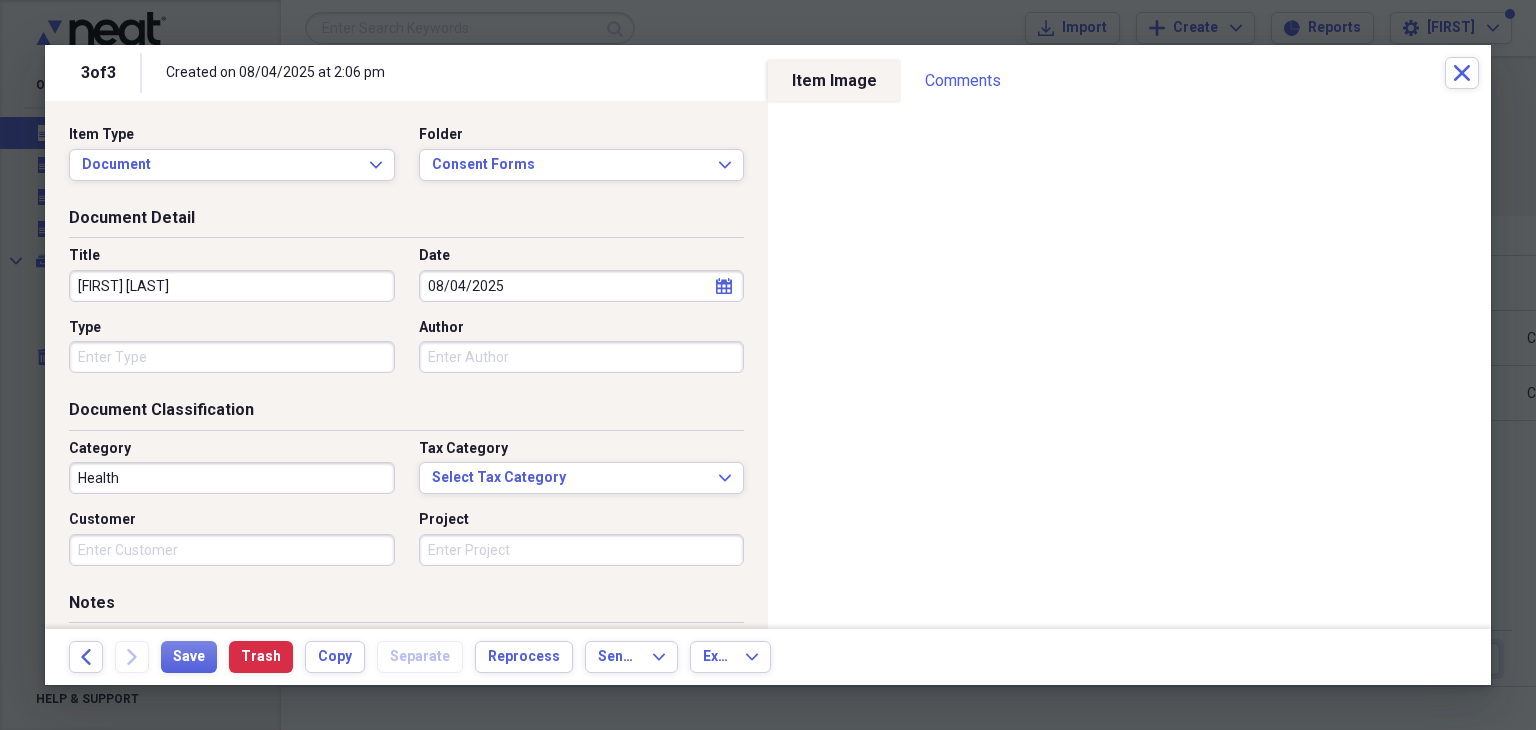 click on "Type" at bounding box center [232, 357] 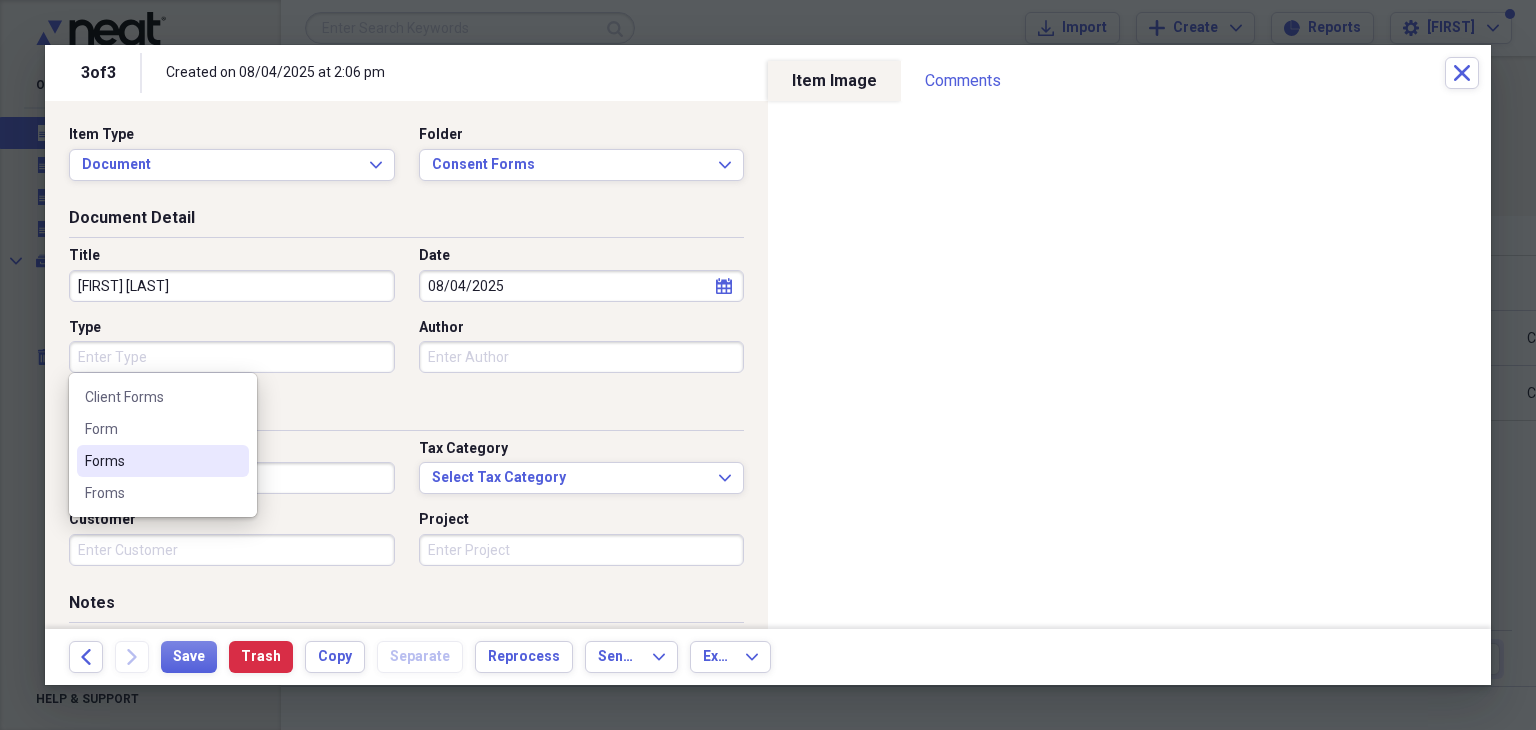 click on "Forms" at bounding box center (151, 461) 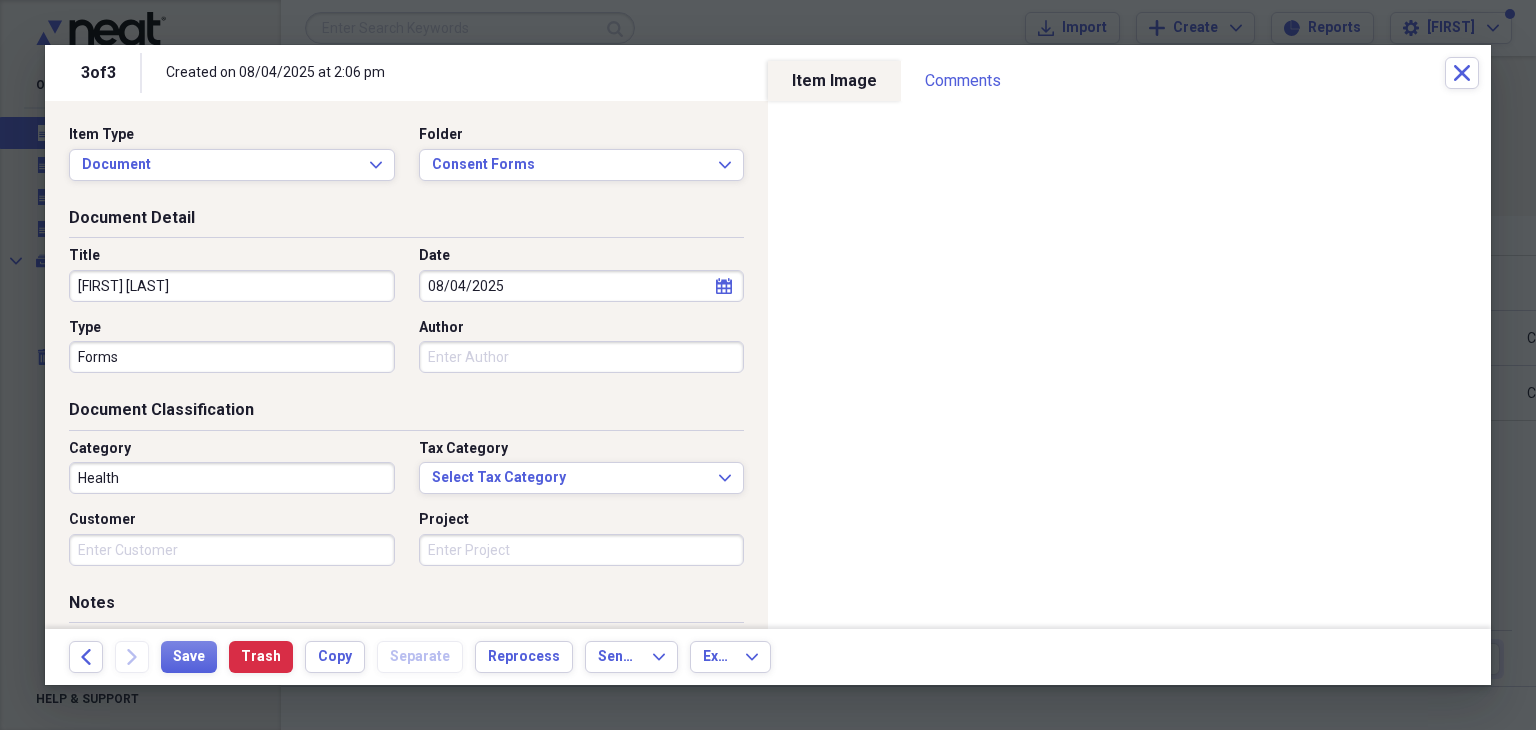 click on "Health" at bounding box center [232, 478] 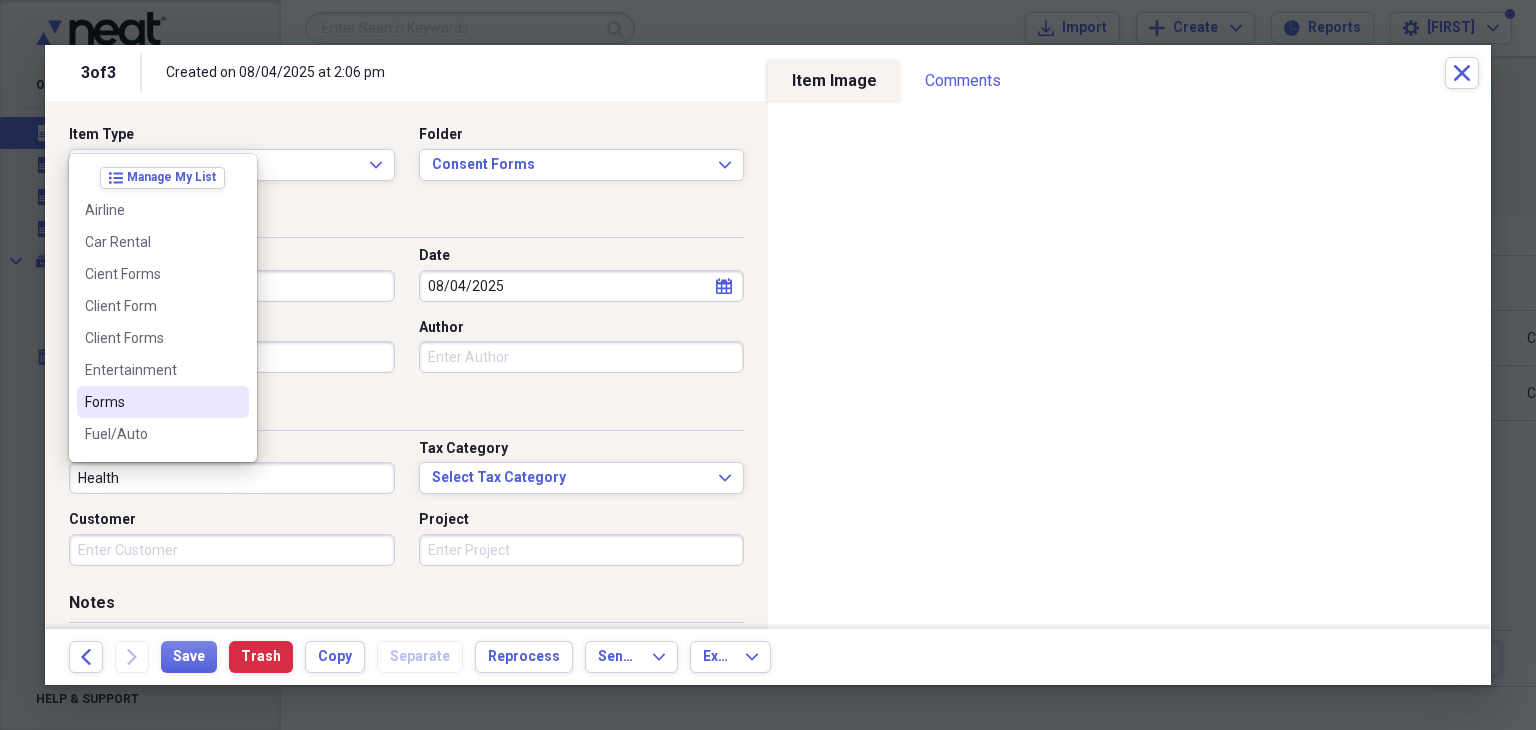 click on "Forms" at bounding box center [163, 402] 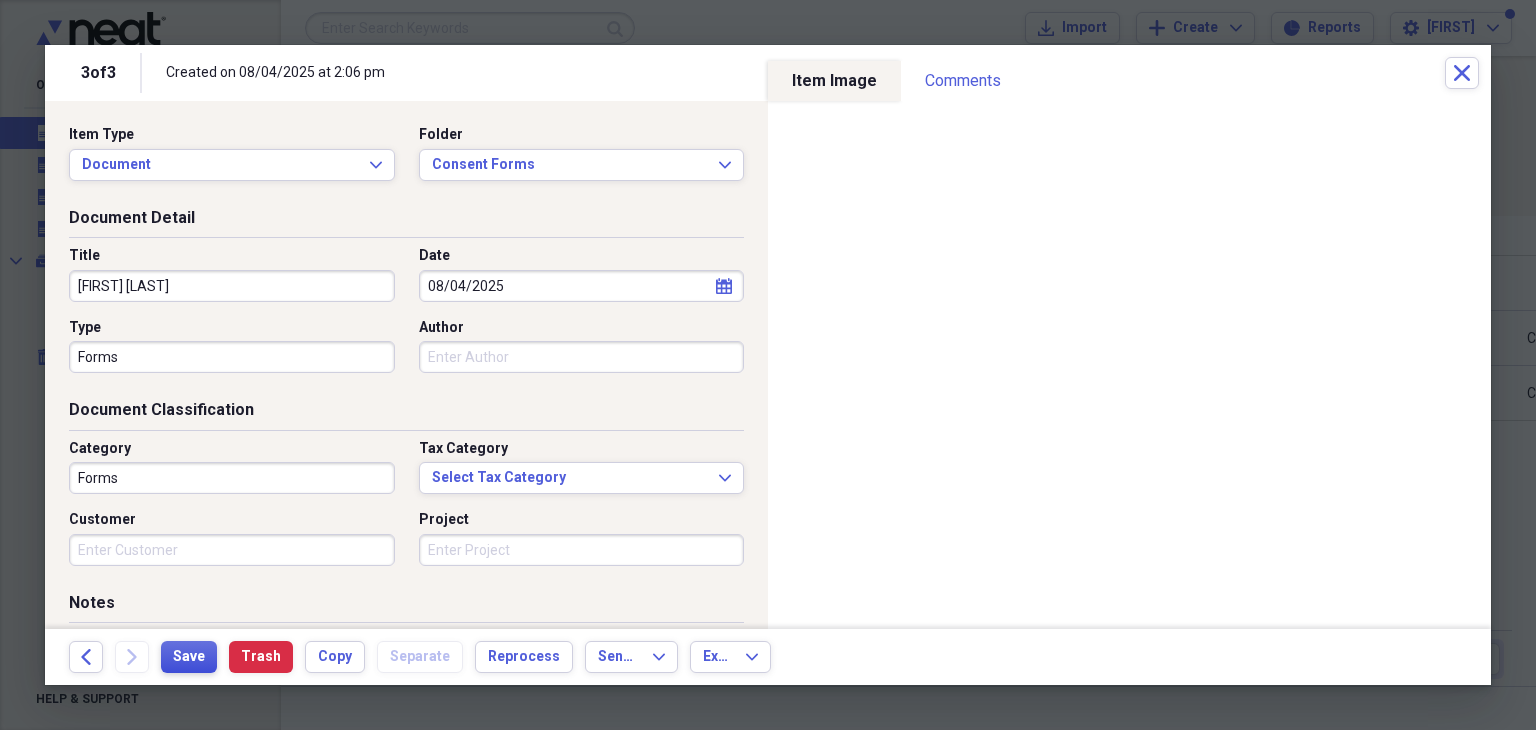 click on "Save" at bounding box center [189, 657] 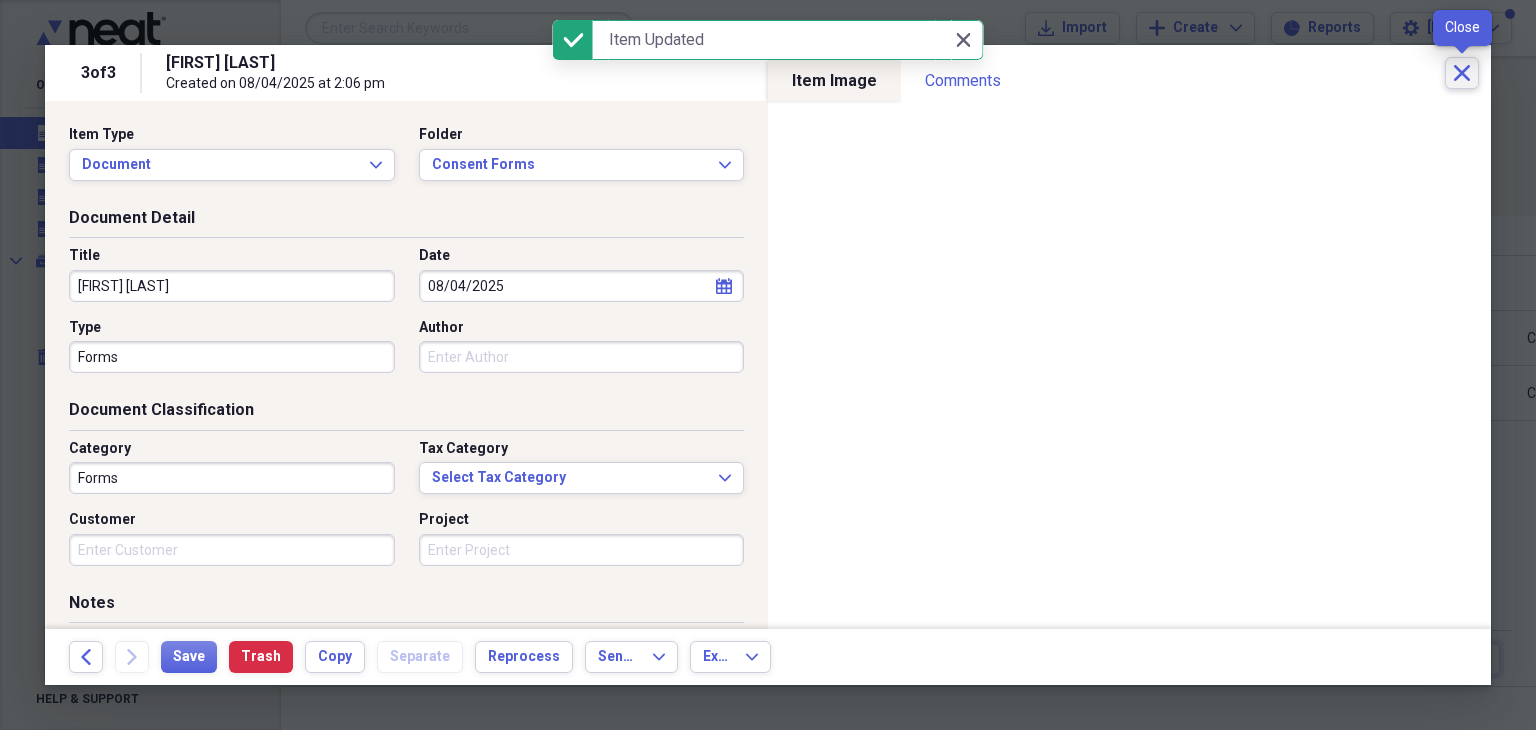 click 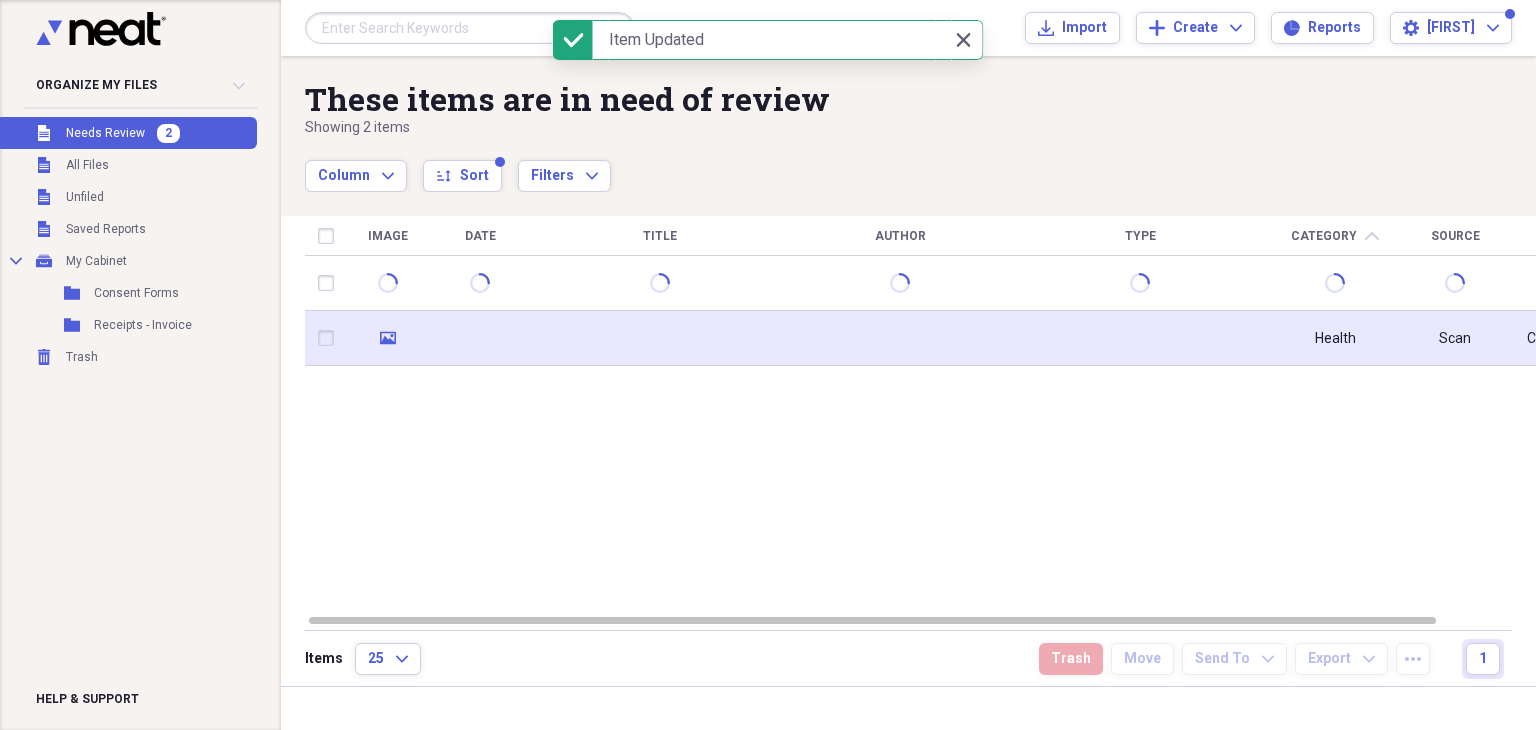 click at bounding box center [660, 338] 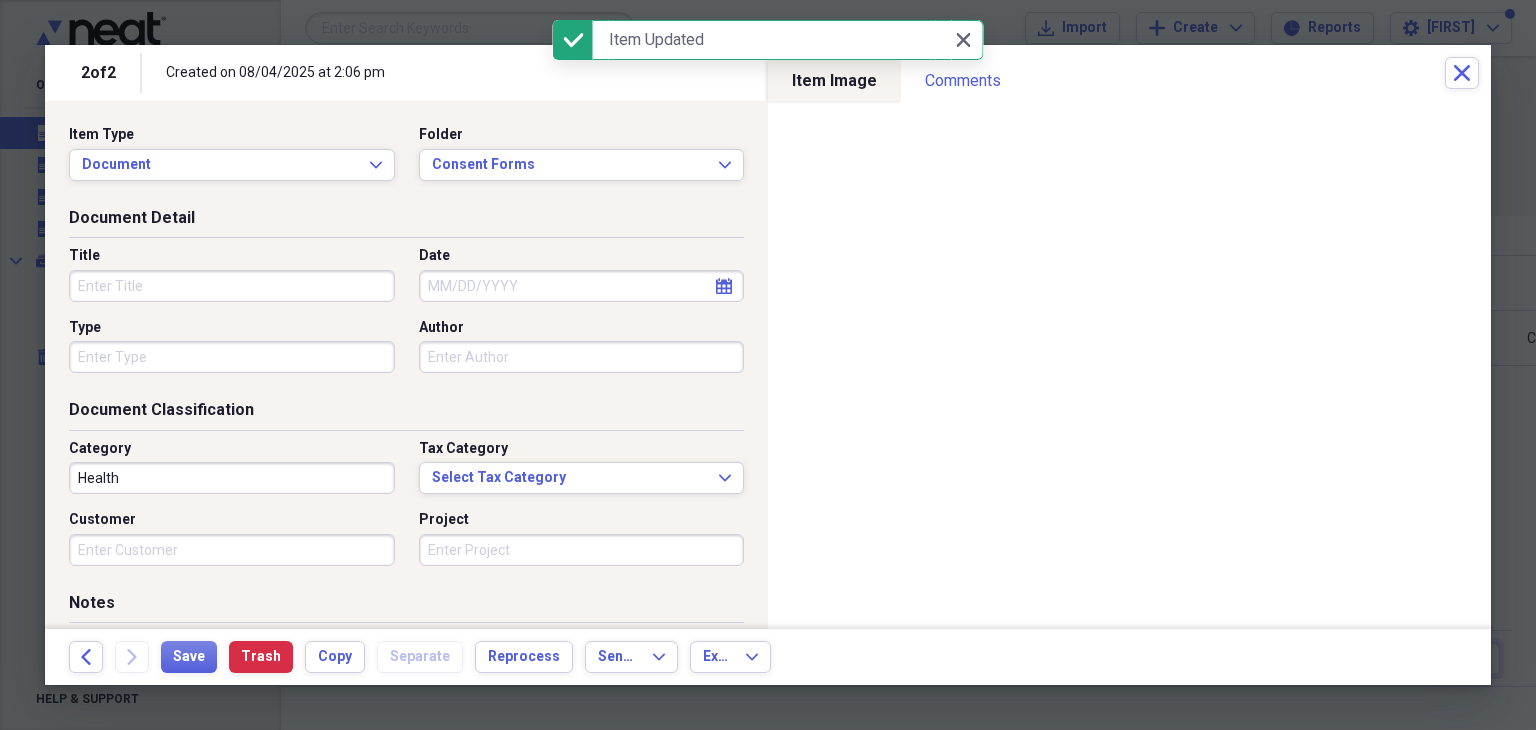 click on "Title" at bounding box center (232, 286) 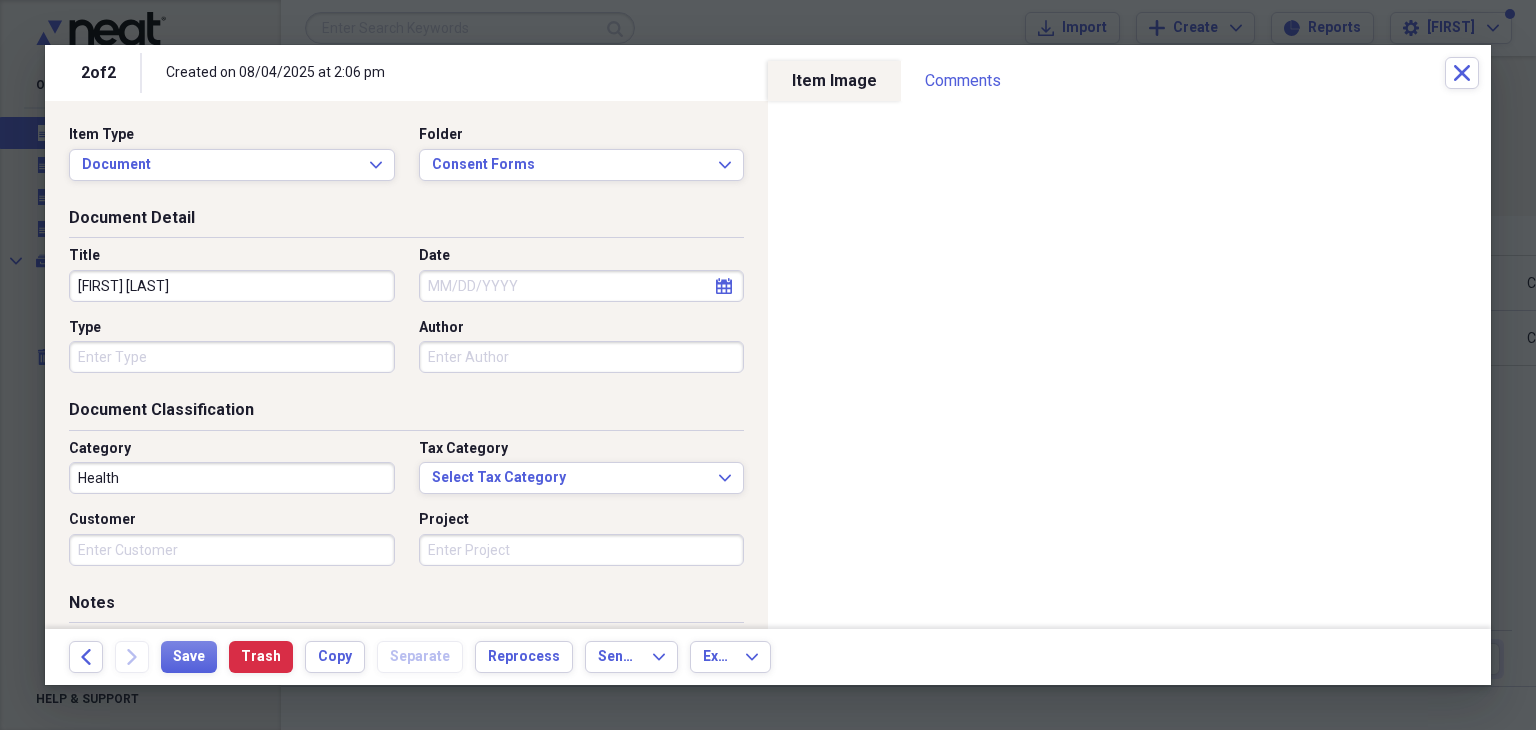 type on "[FIRST] [LAST]" 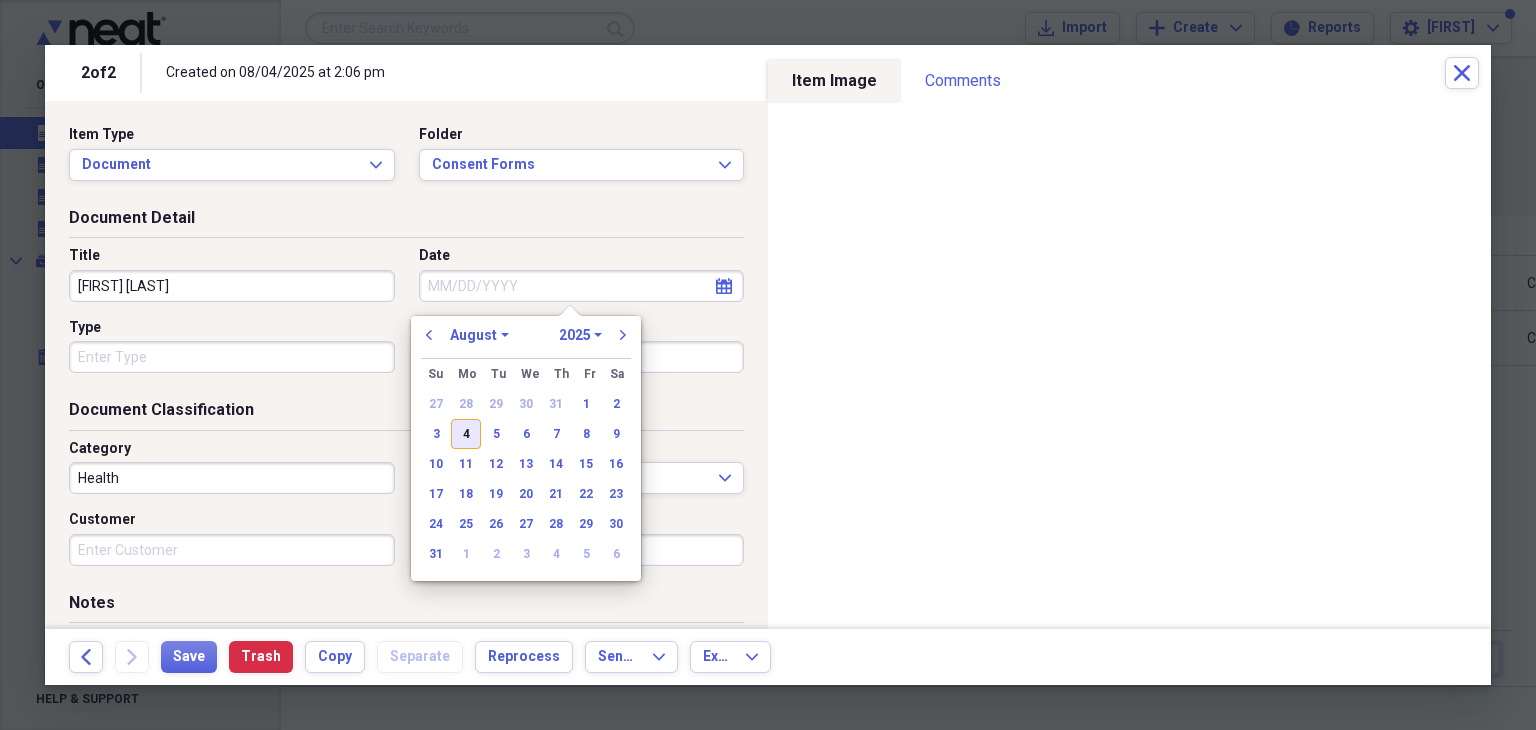 click on "4" at bounding box center [466, 434] 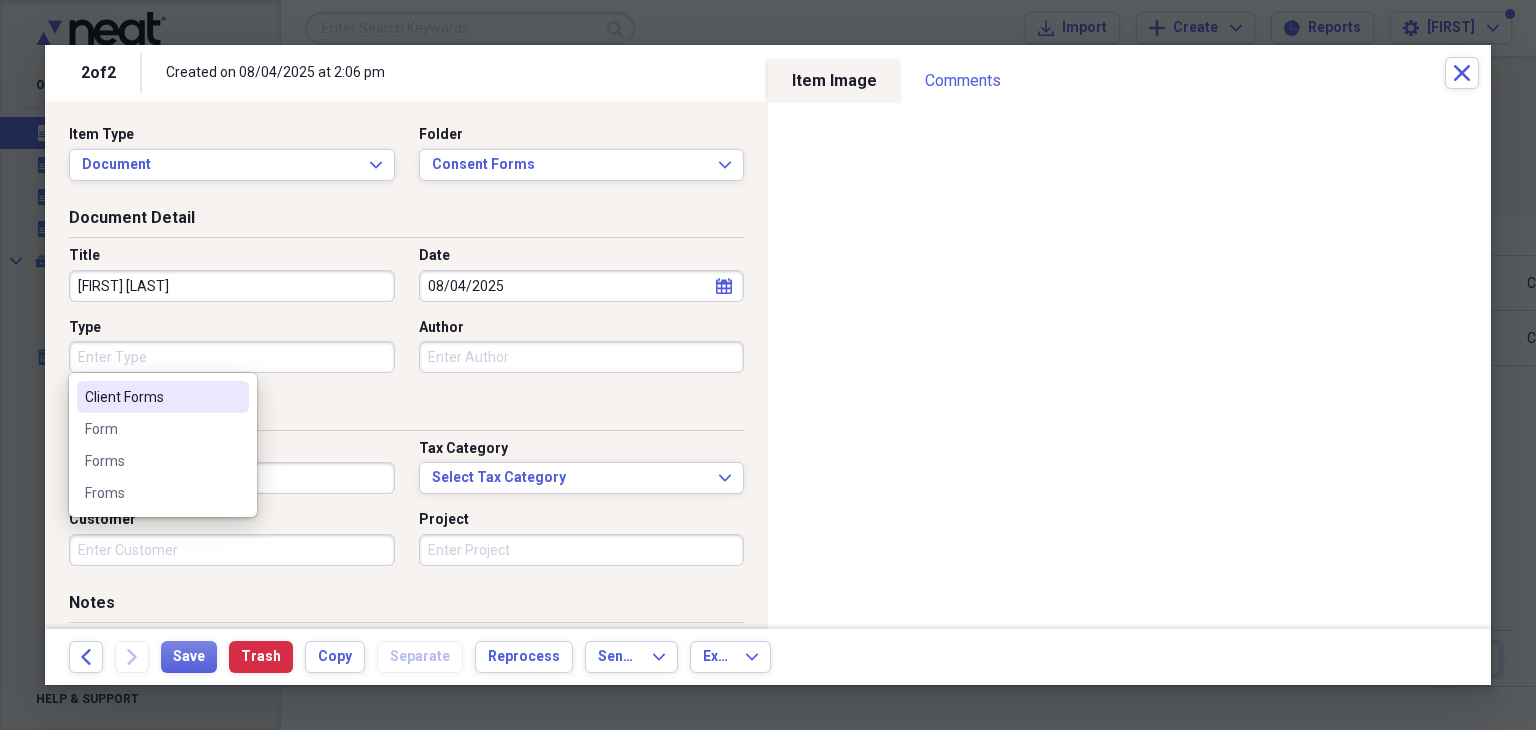 click on "Type" at bounding box center (232, 357) 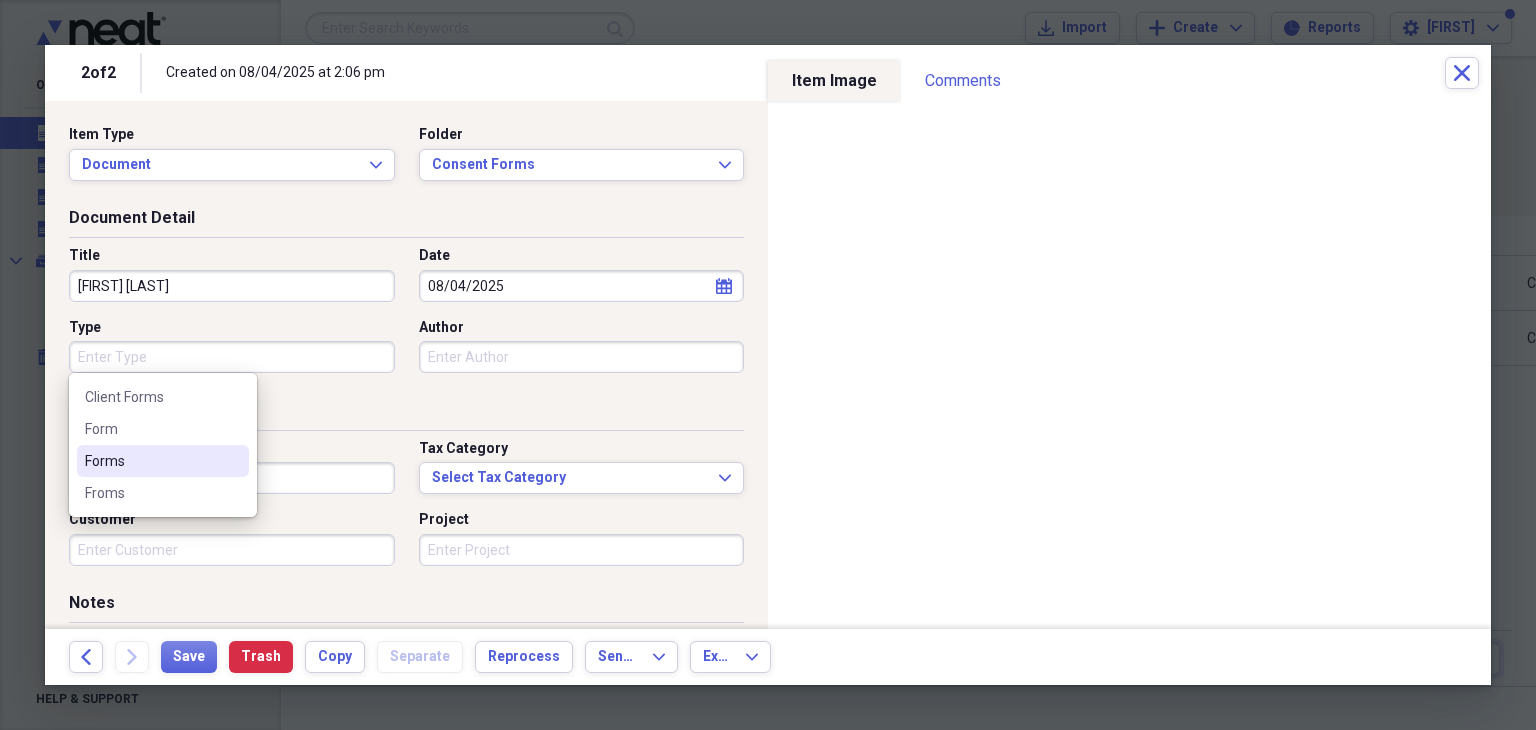 click on "Forms" at bounding box center (151, 461) 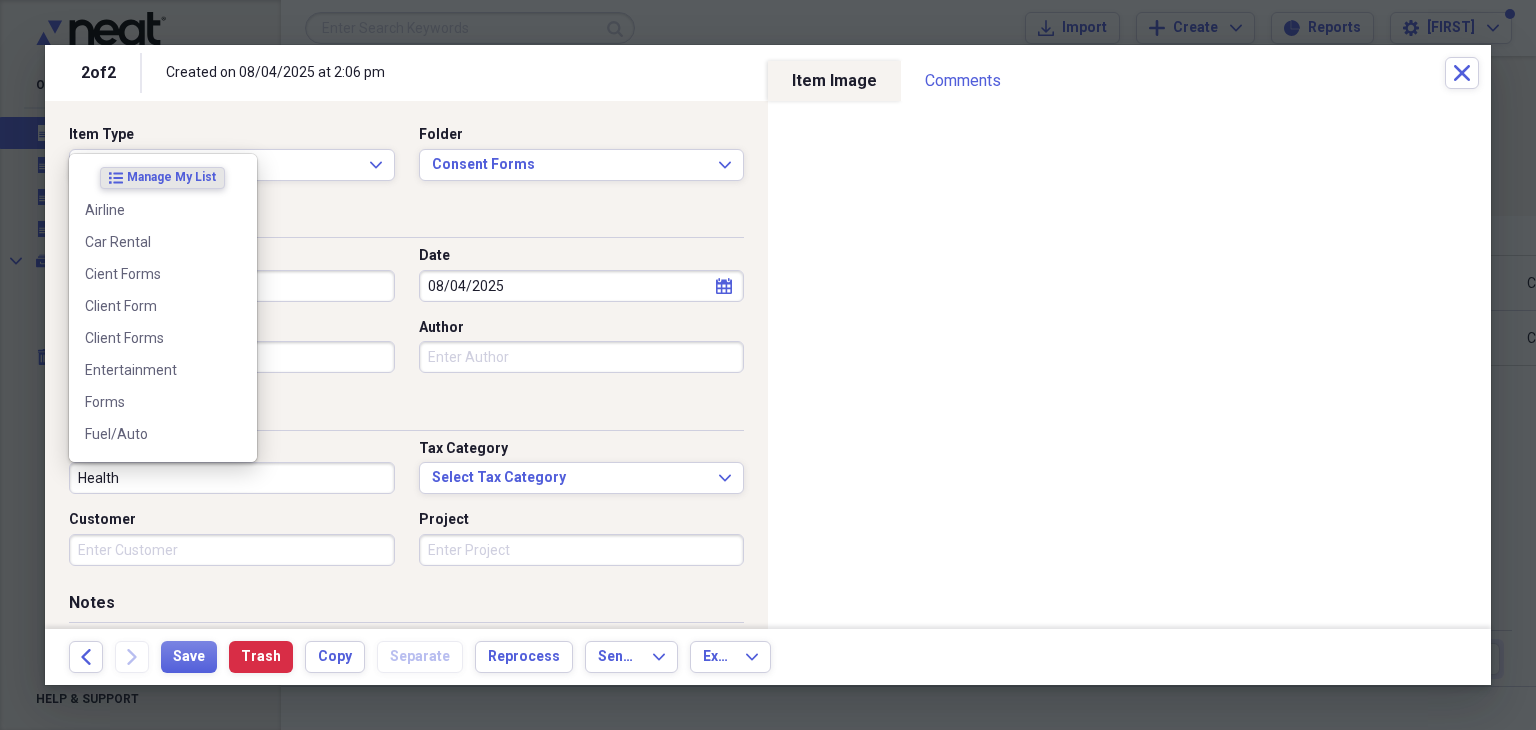 click on "Health" at bounding box center (232, 478) 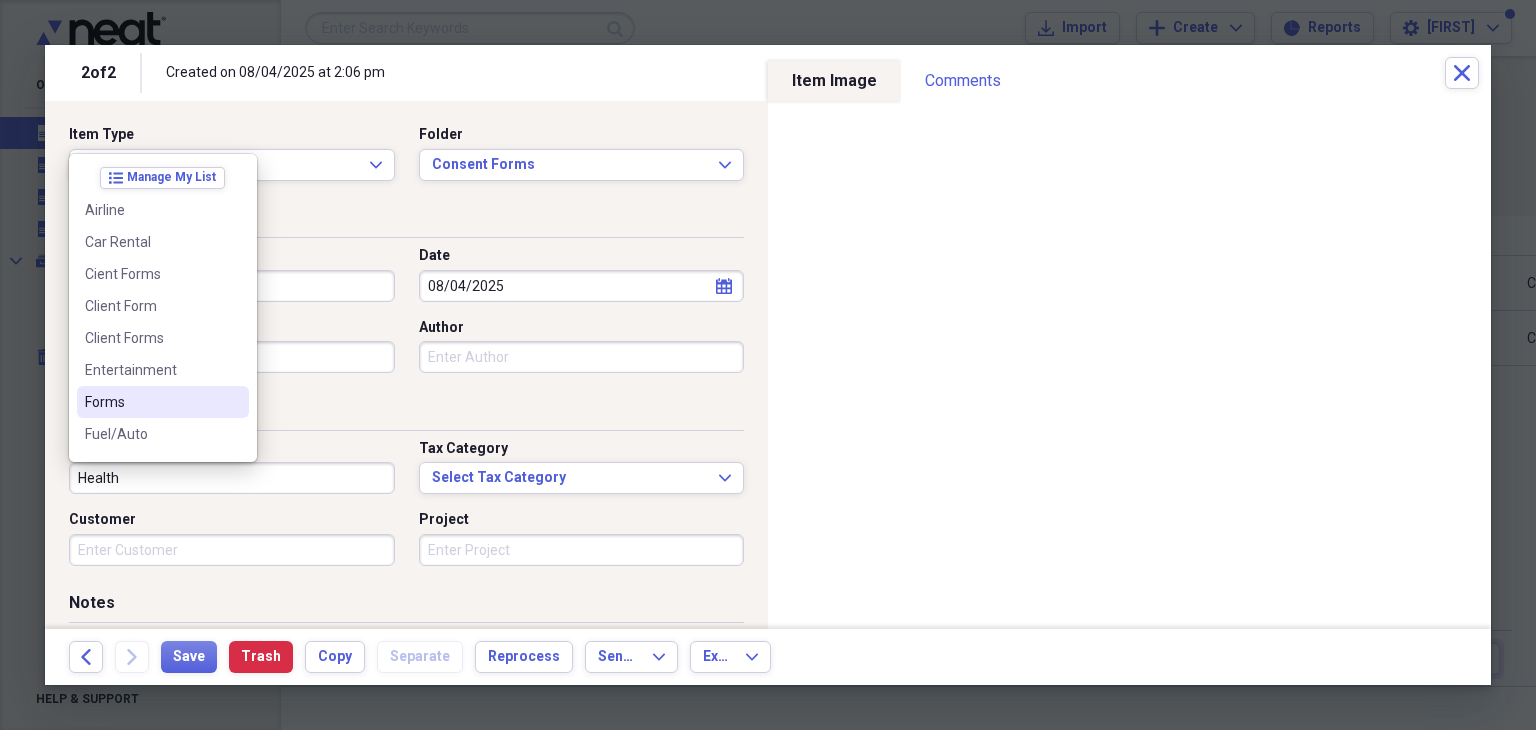 click on "Forms" at bounding box center [151, 402] 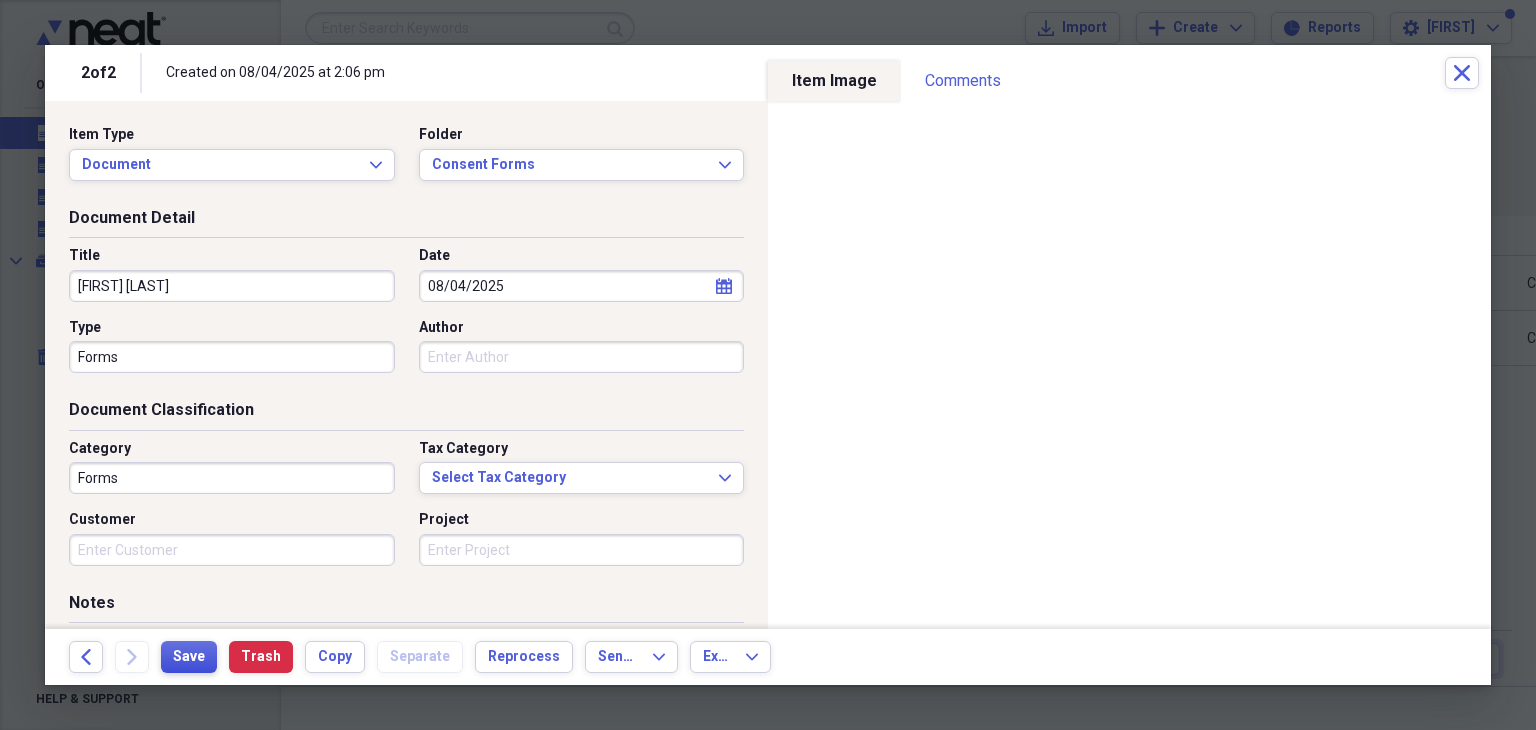 click on "Save" at bounding box center [189, 657] 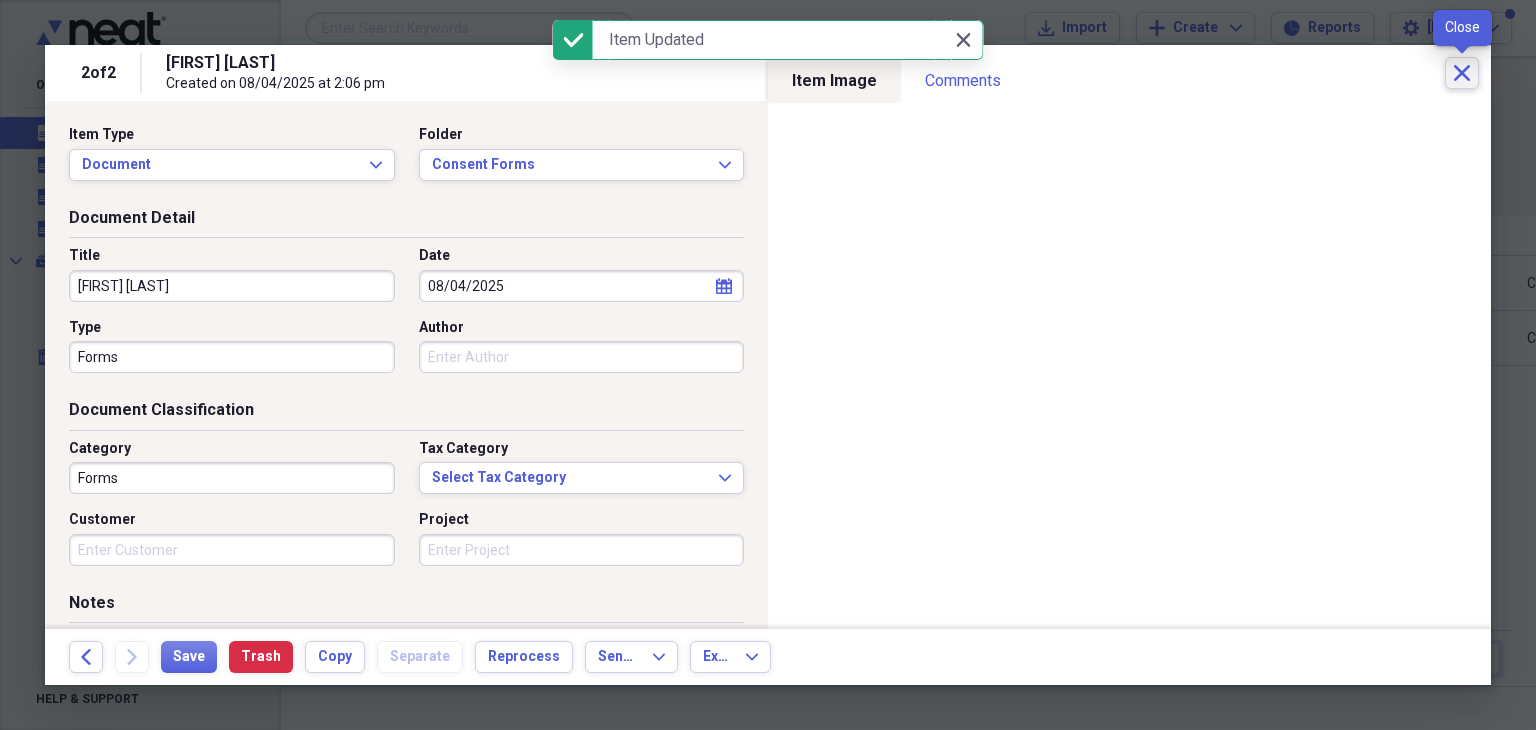 click on "Close" at bounding box center [1462, 73] 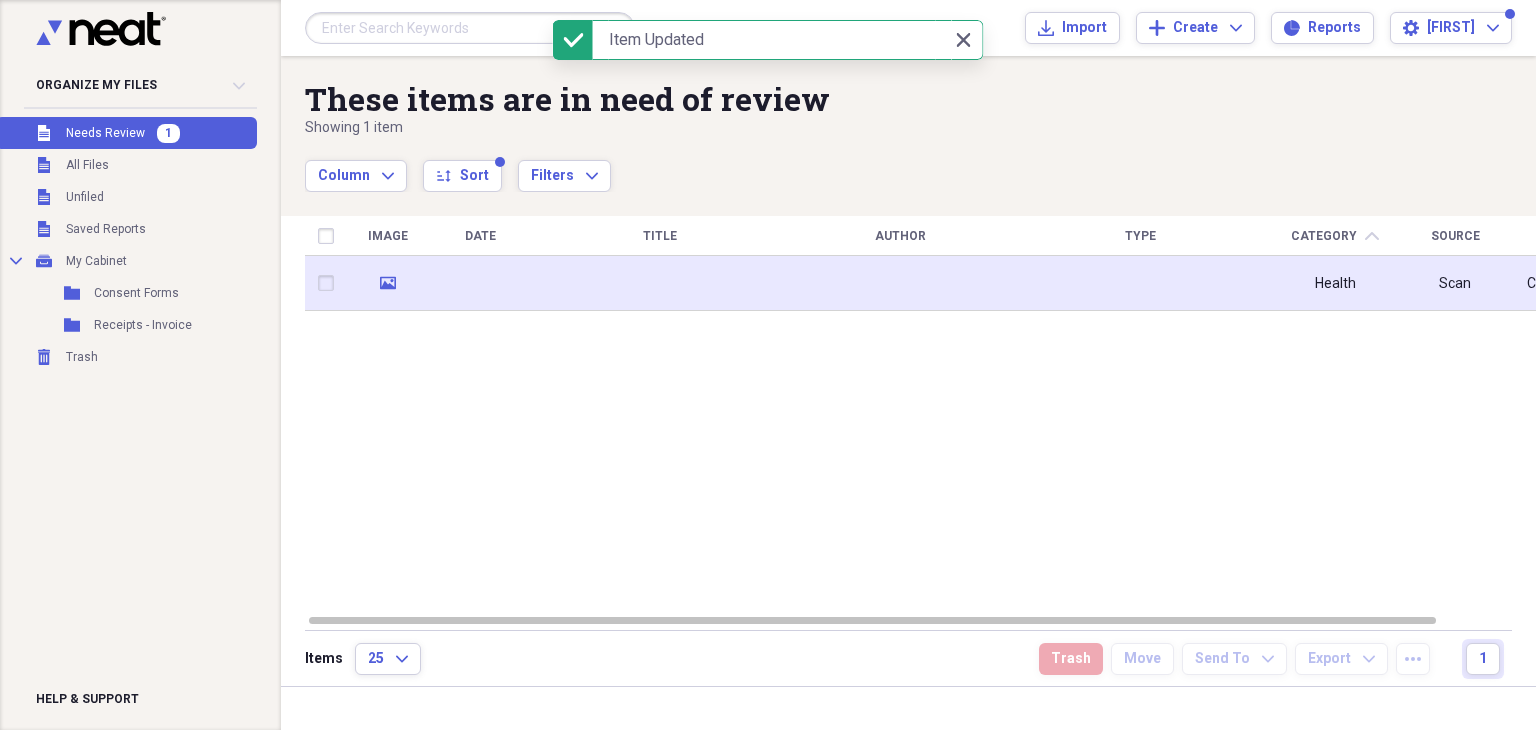 click at bounding box center [480, 283] 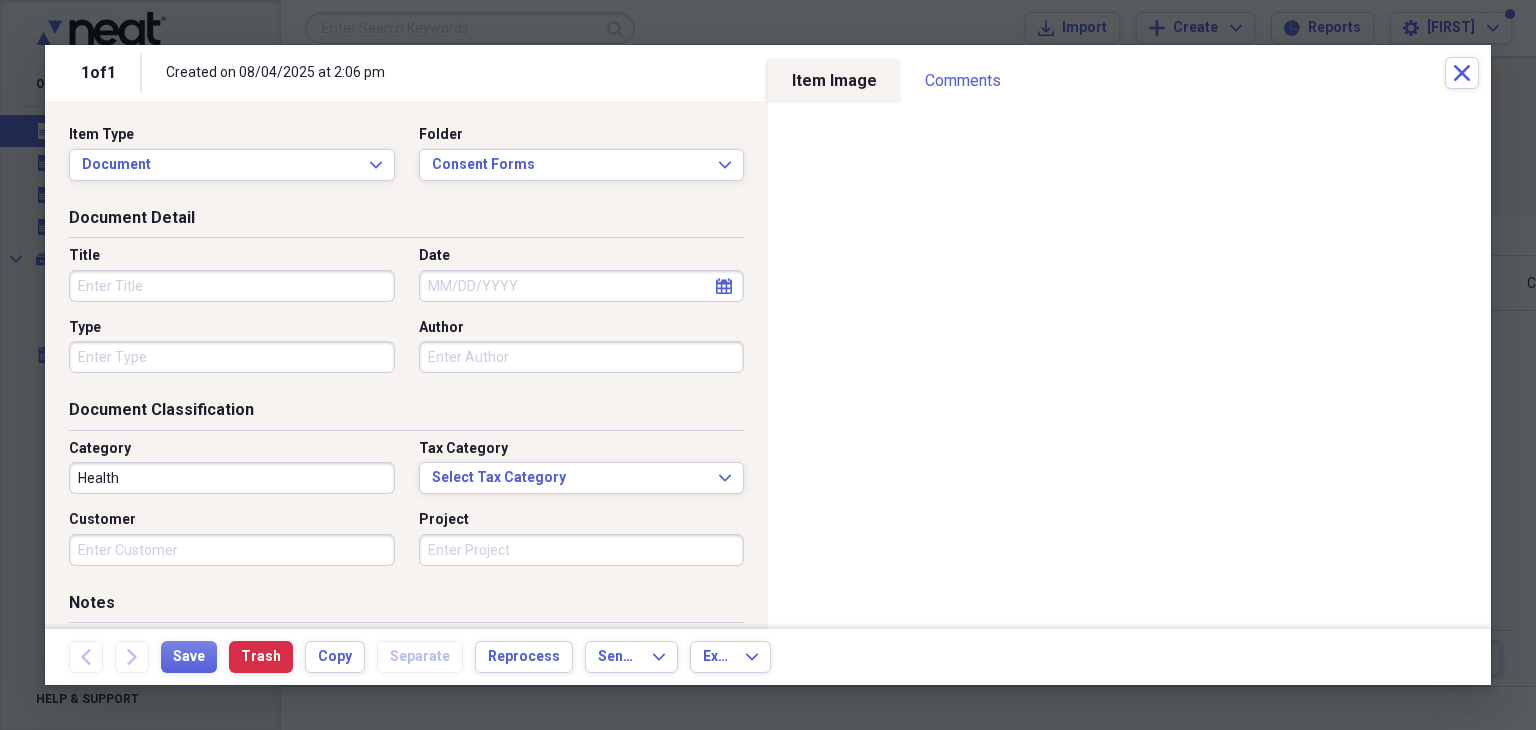 click on "Title" at bounding box center (232, 286) 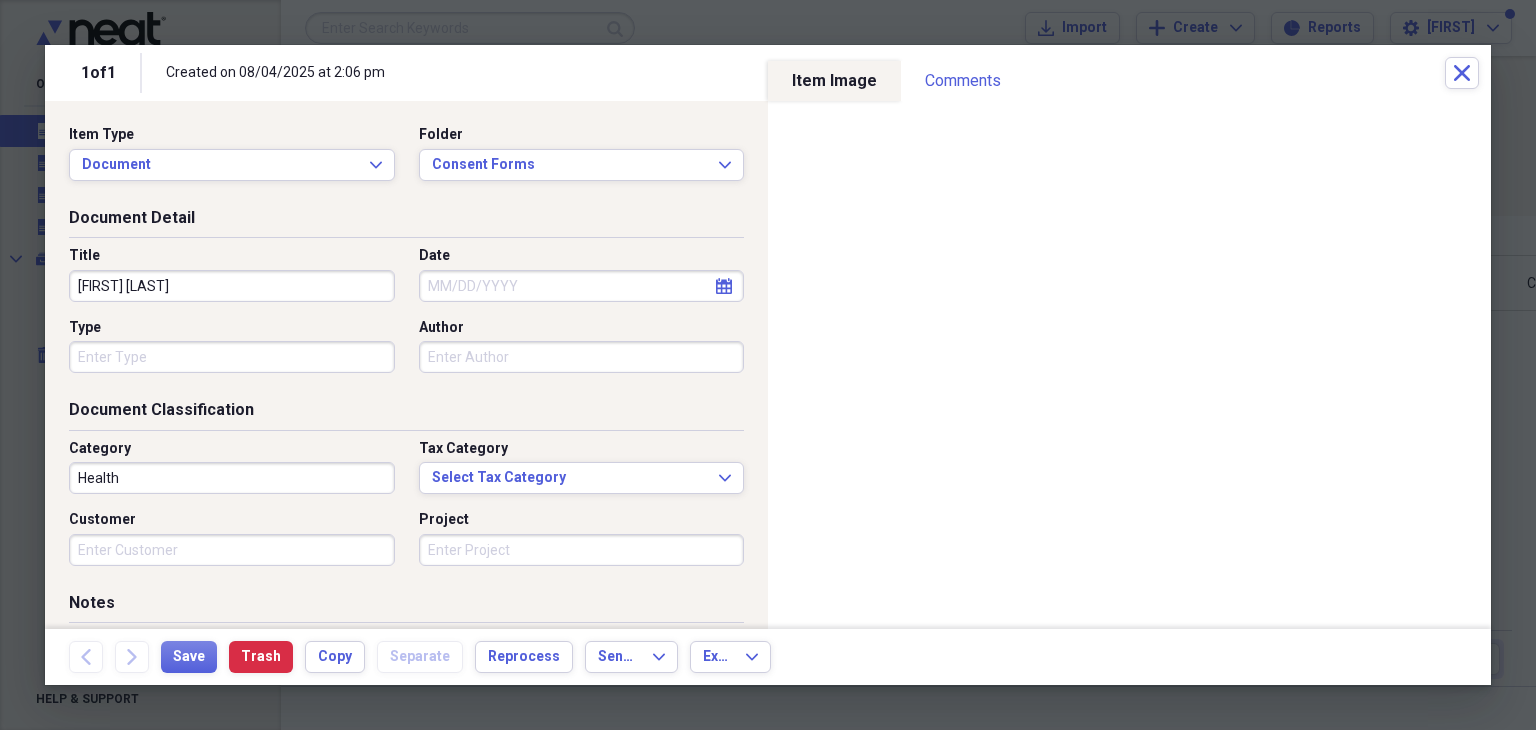 type on "[FIRST] [LAST]" 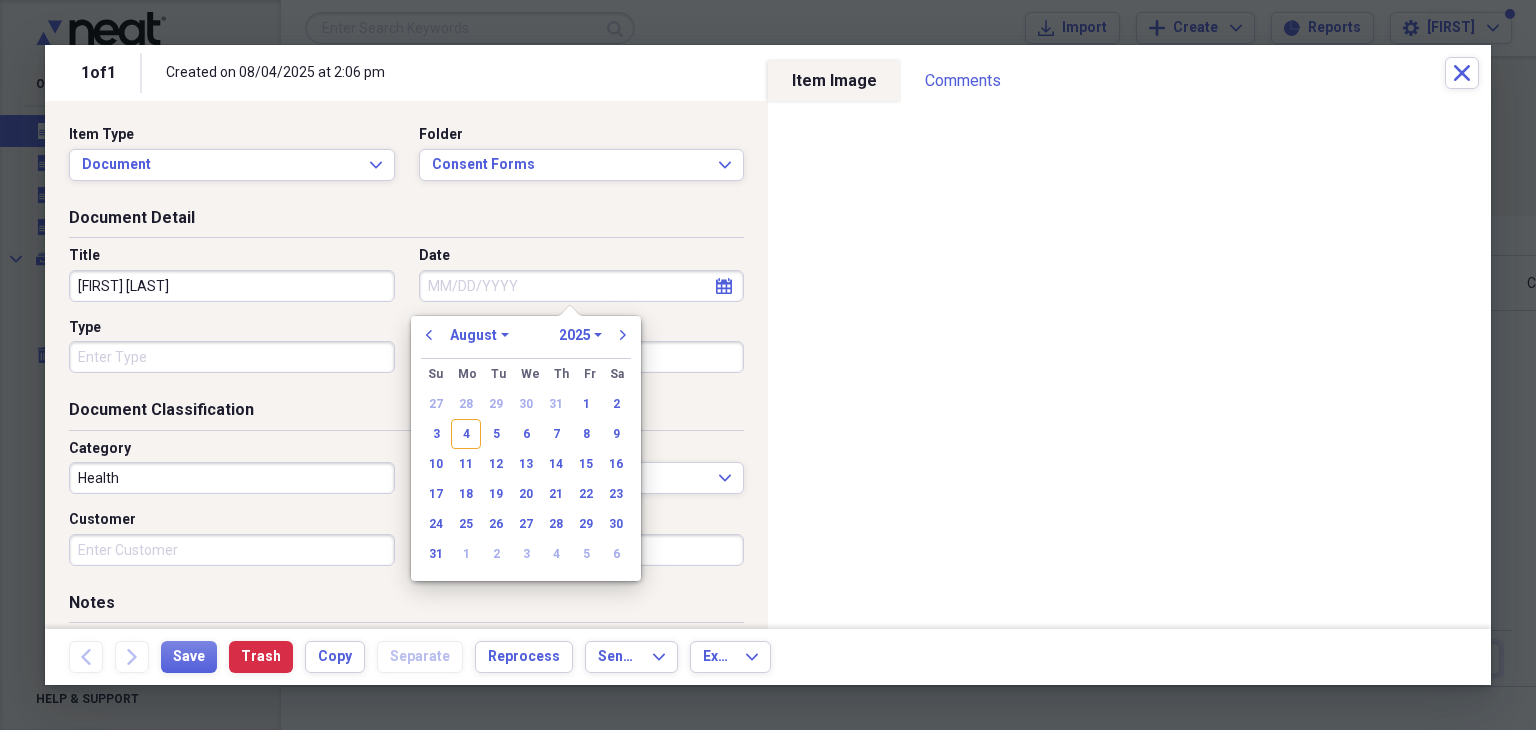 drag, startPoint x: 436, startPoint y: 428, endPoint x: 345, endPoint y: 393, distance: 97.49872 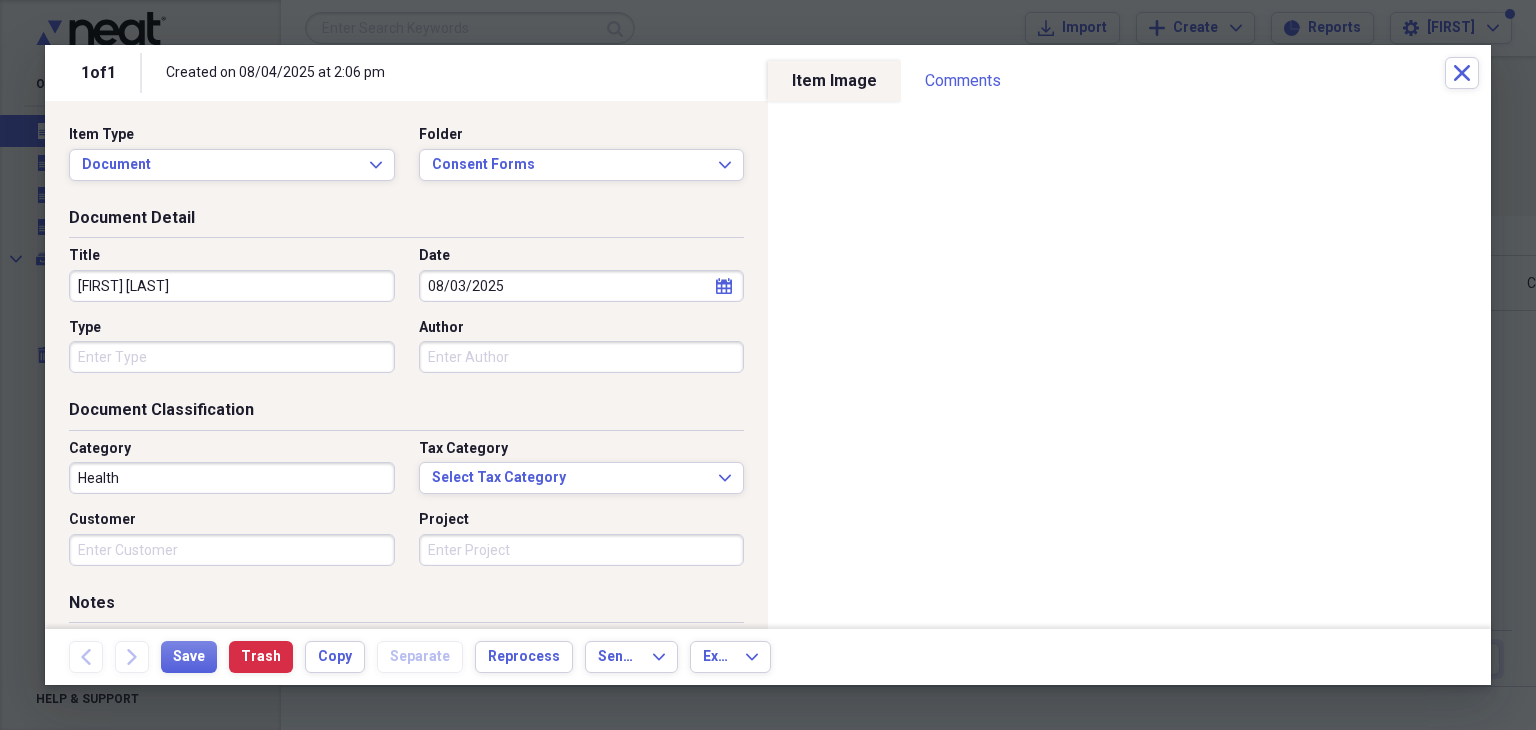 click on "Type" at bounding box center (232, 357) 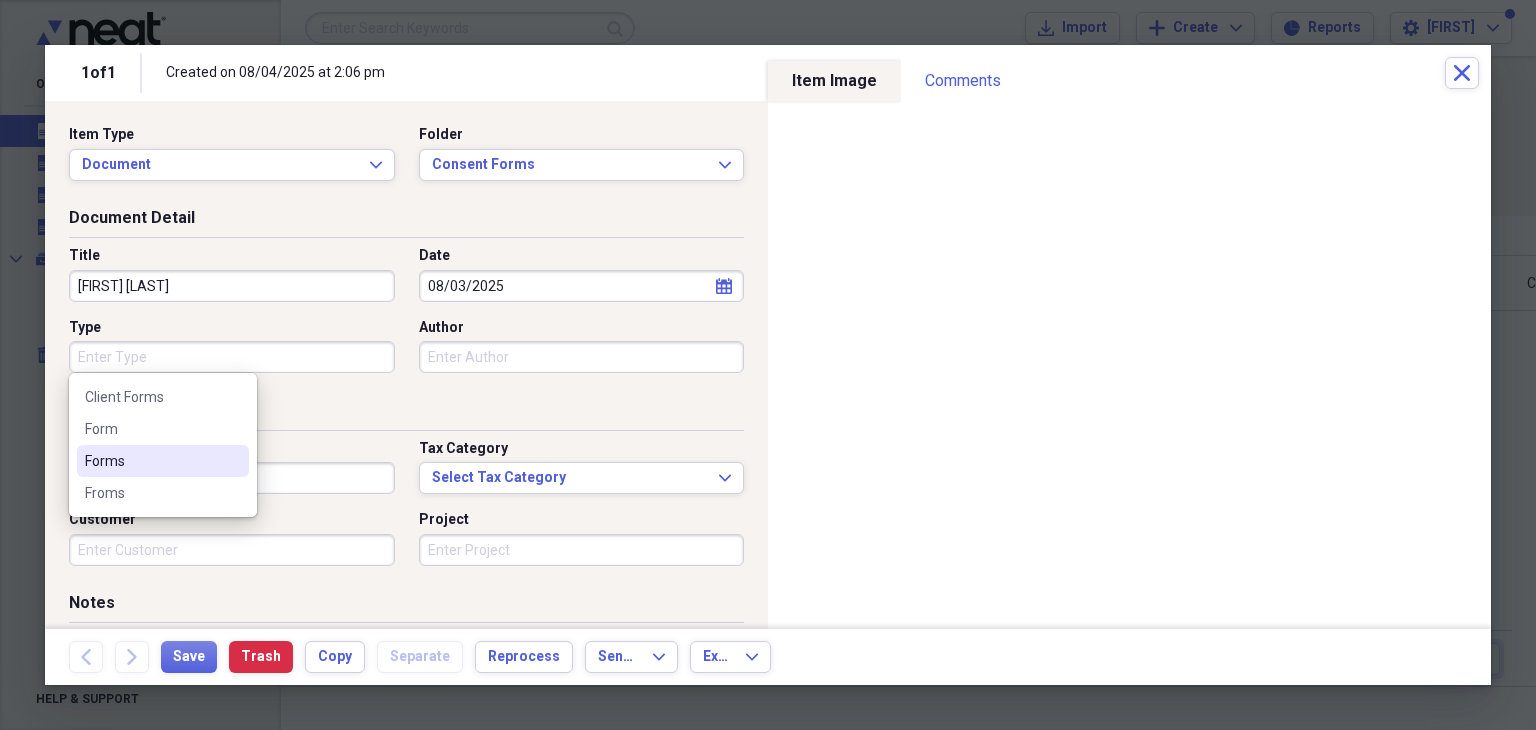 click on "Forms" at bounding box center (151, 461) 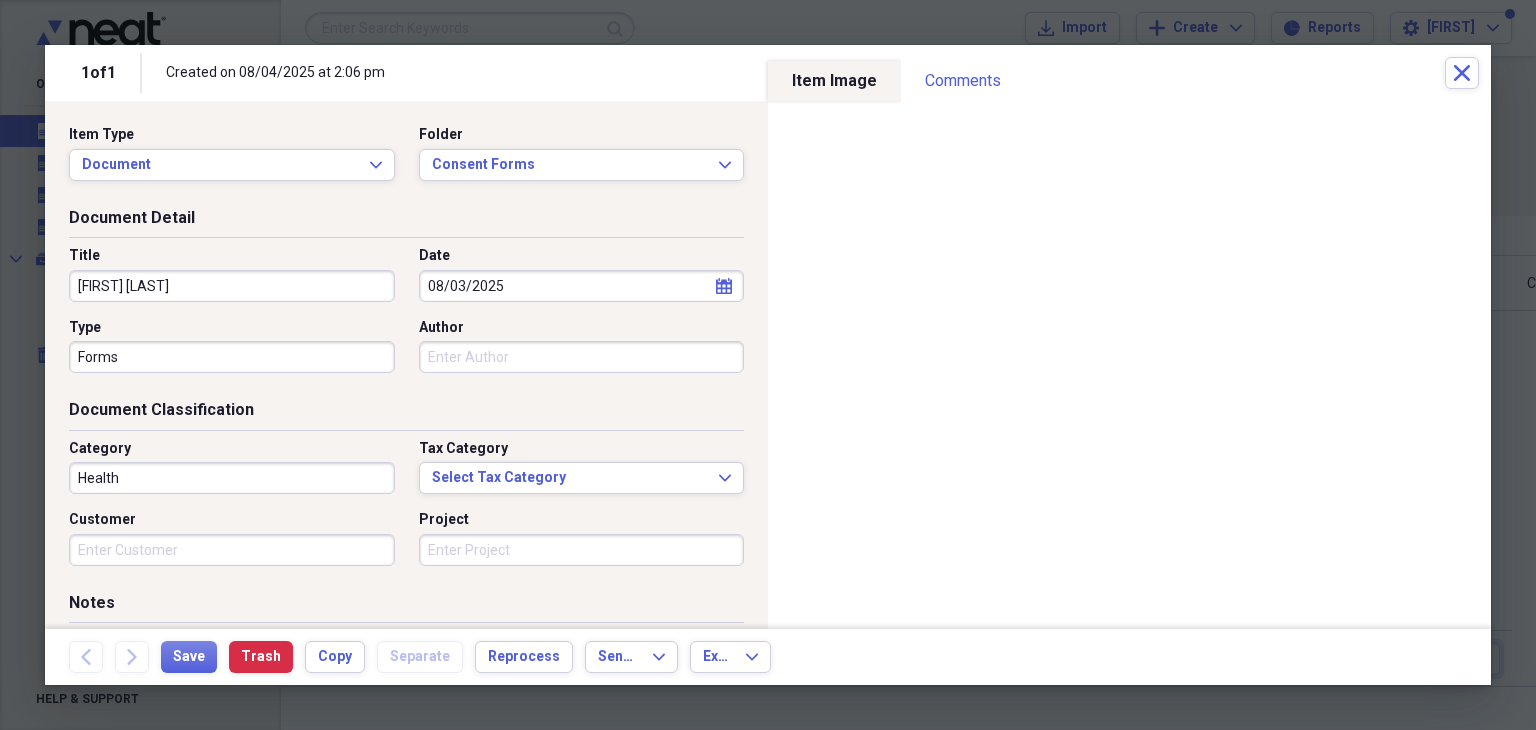 click on "Health" at bounding box center [232, 478] 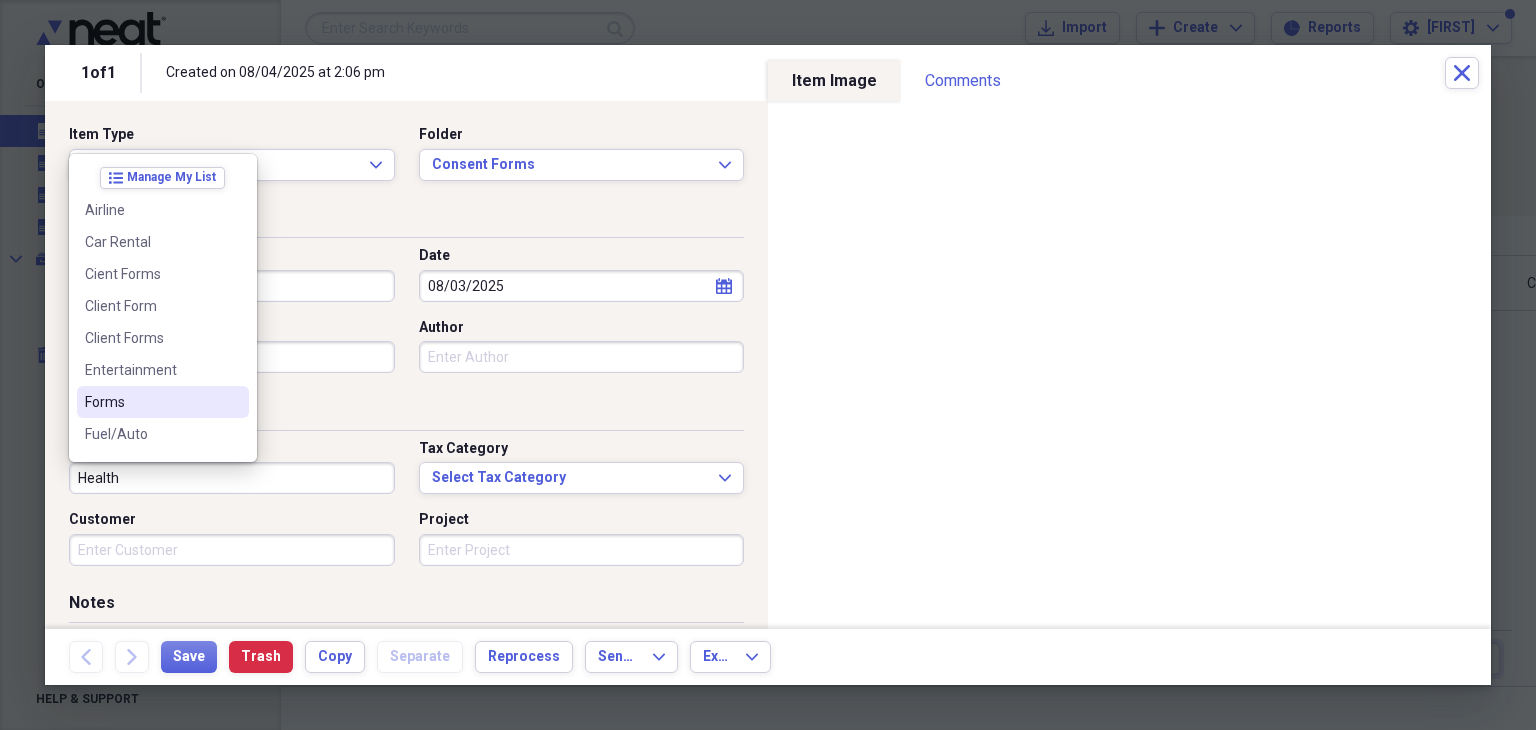 click on "Forms" at bounding box center [151, 402] 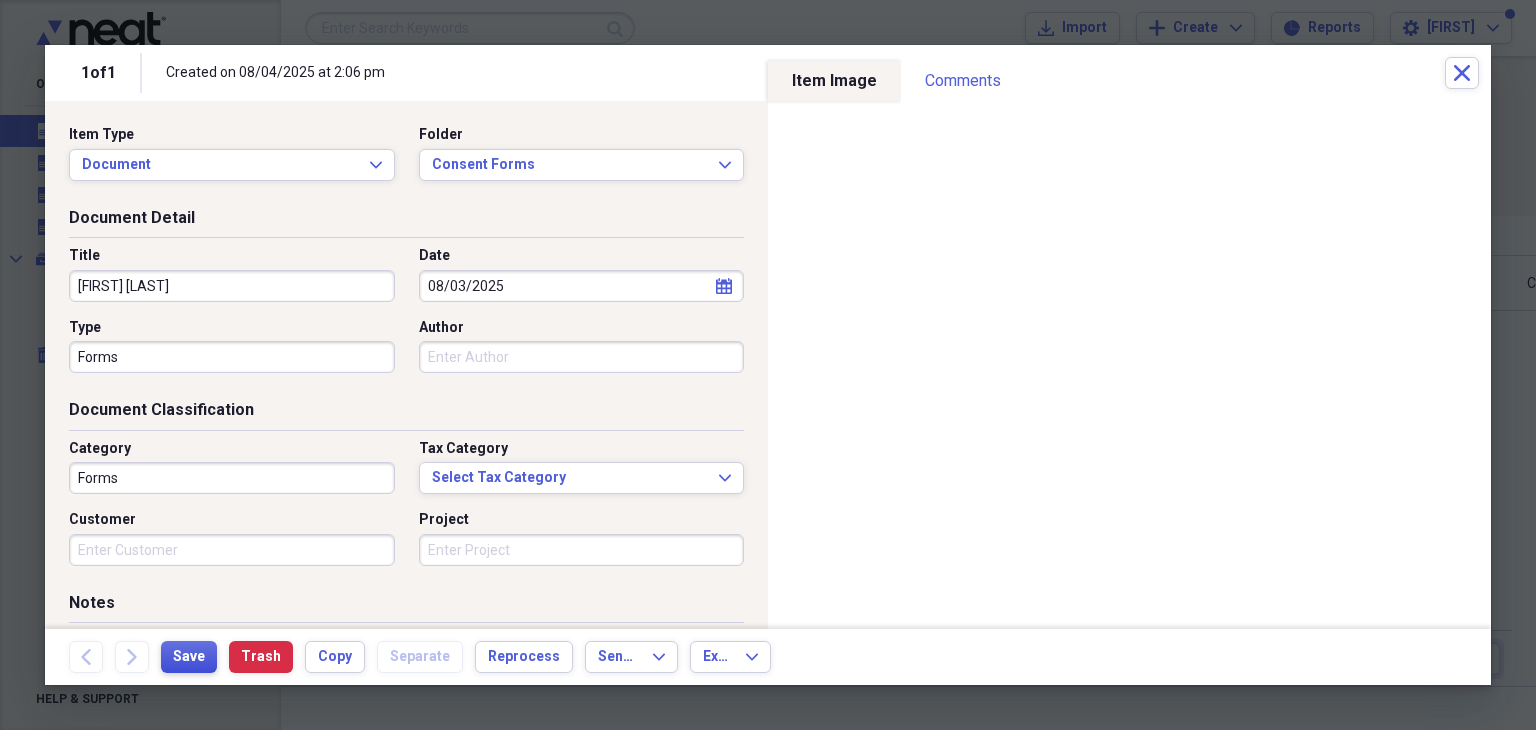 click on "Save" at bounding box center [189, 657] 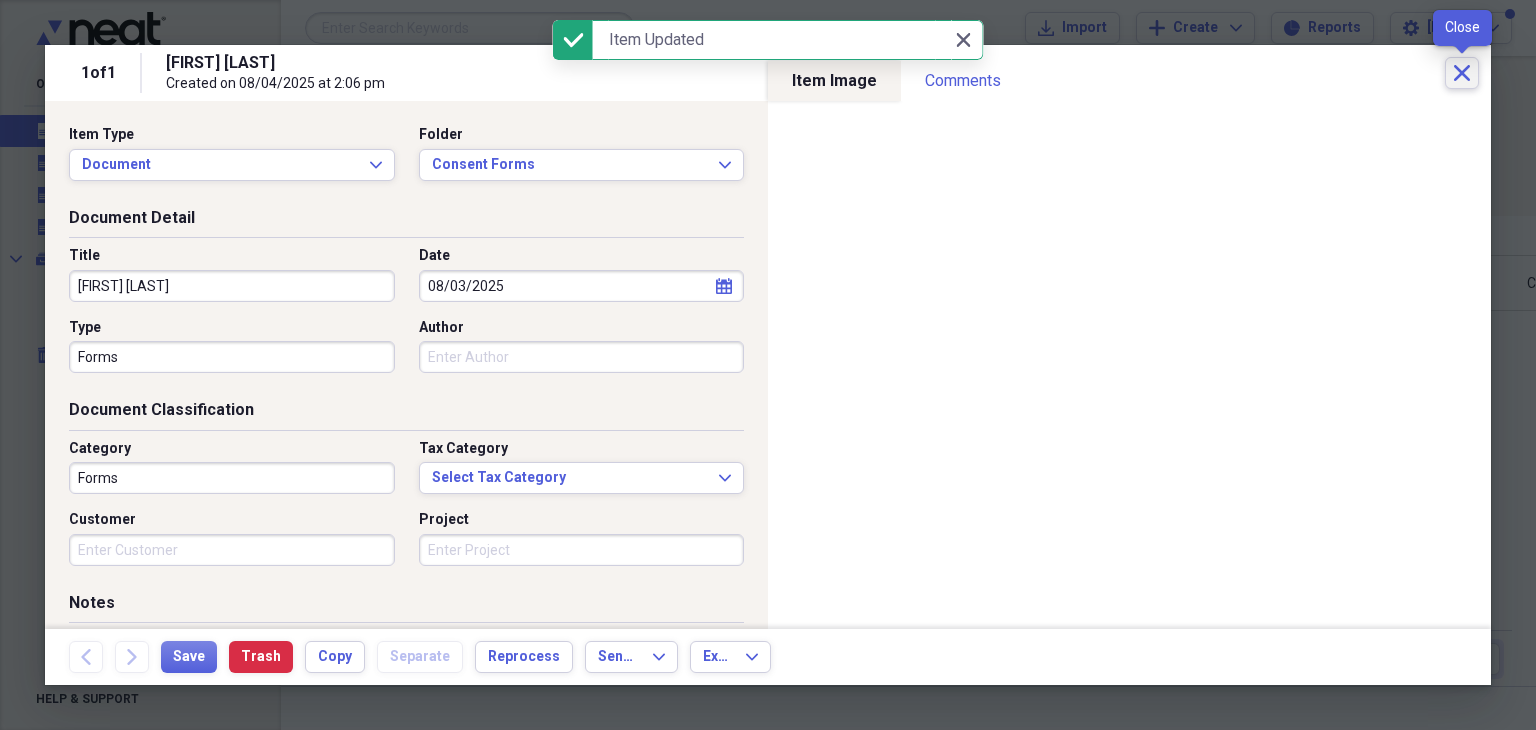 click on "Close" 